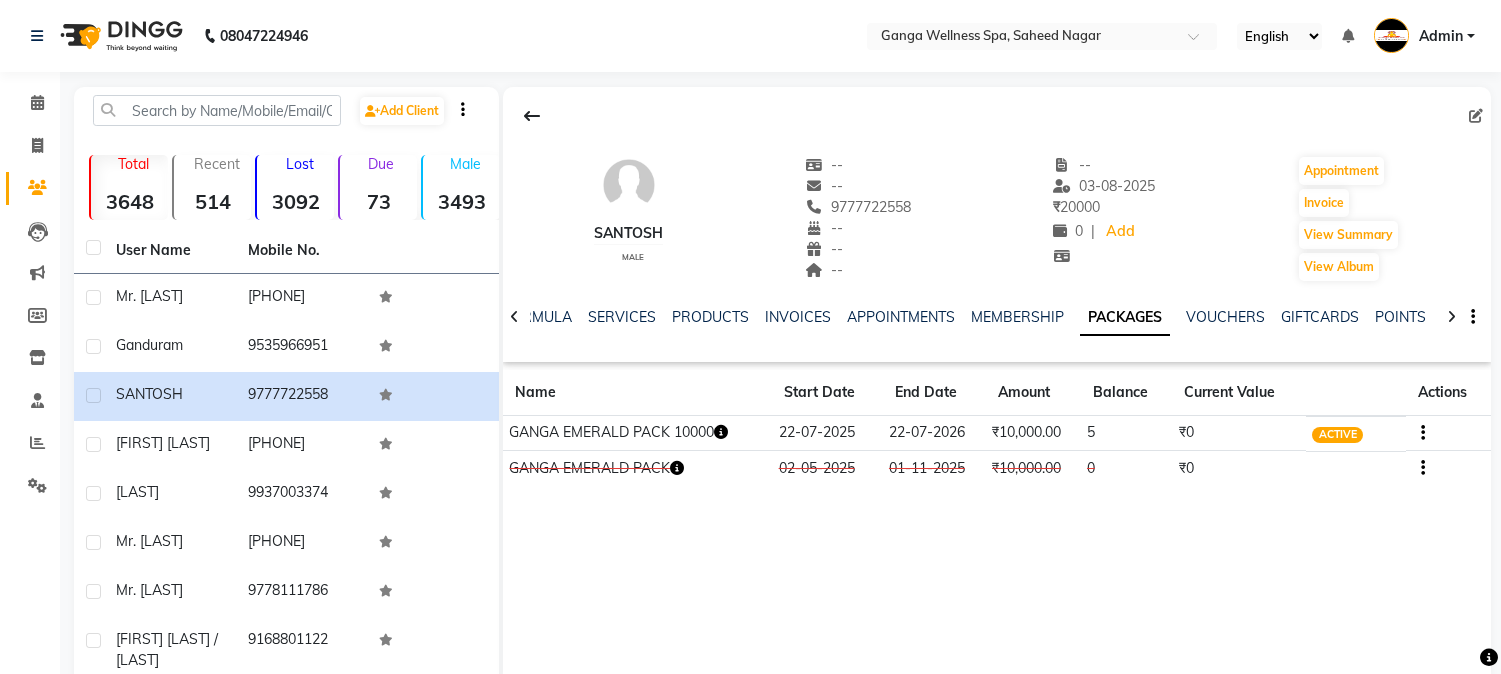 scroll, scrollTop: 0, scrollLeft: 0, axis: both 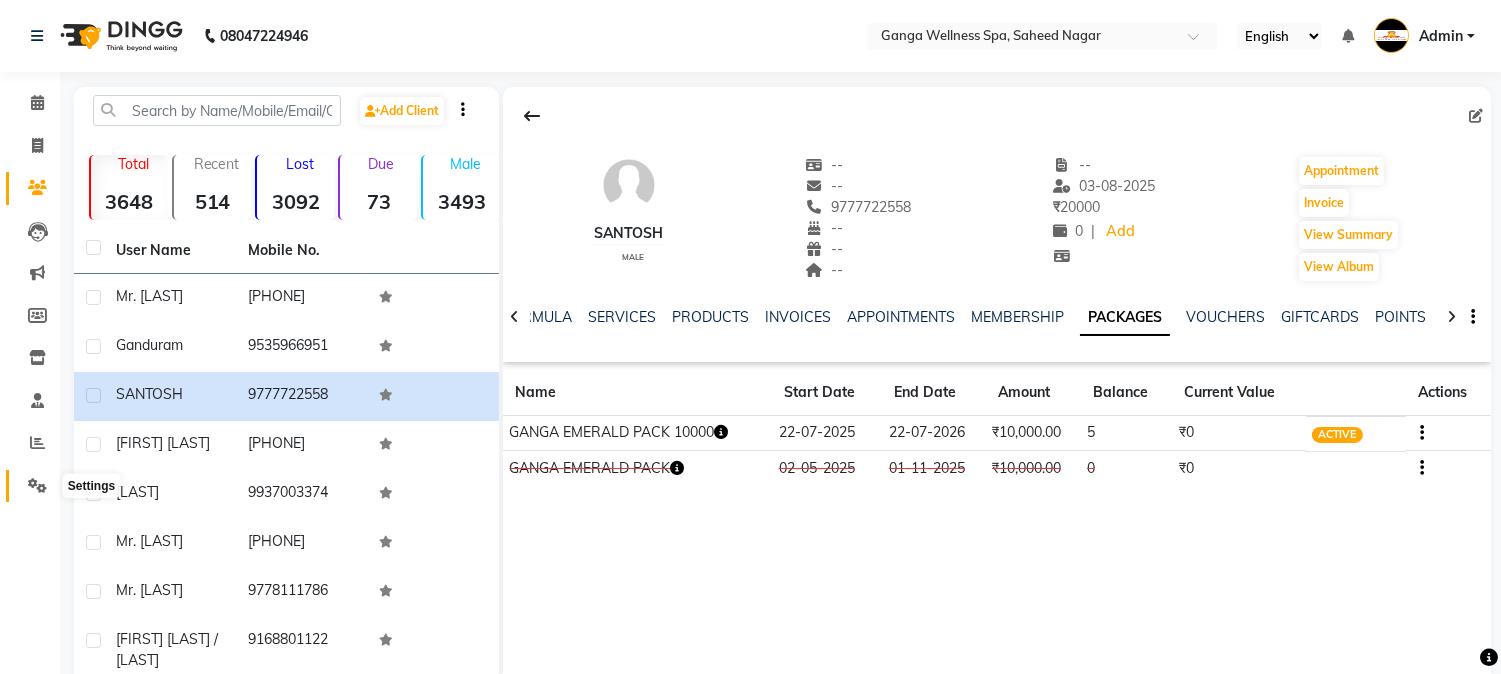 click 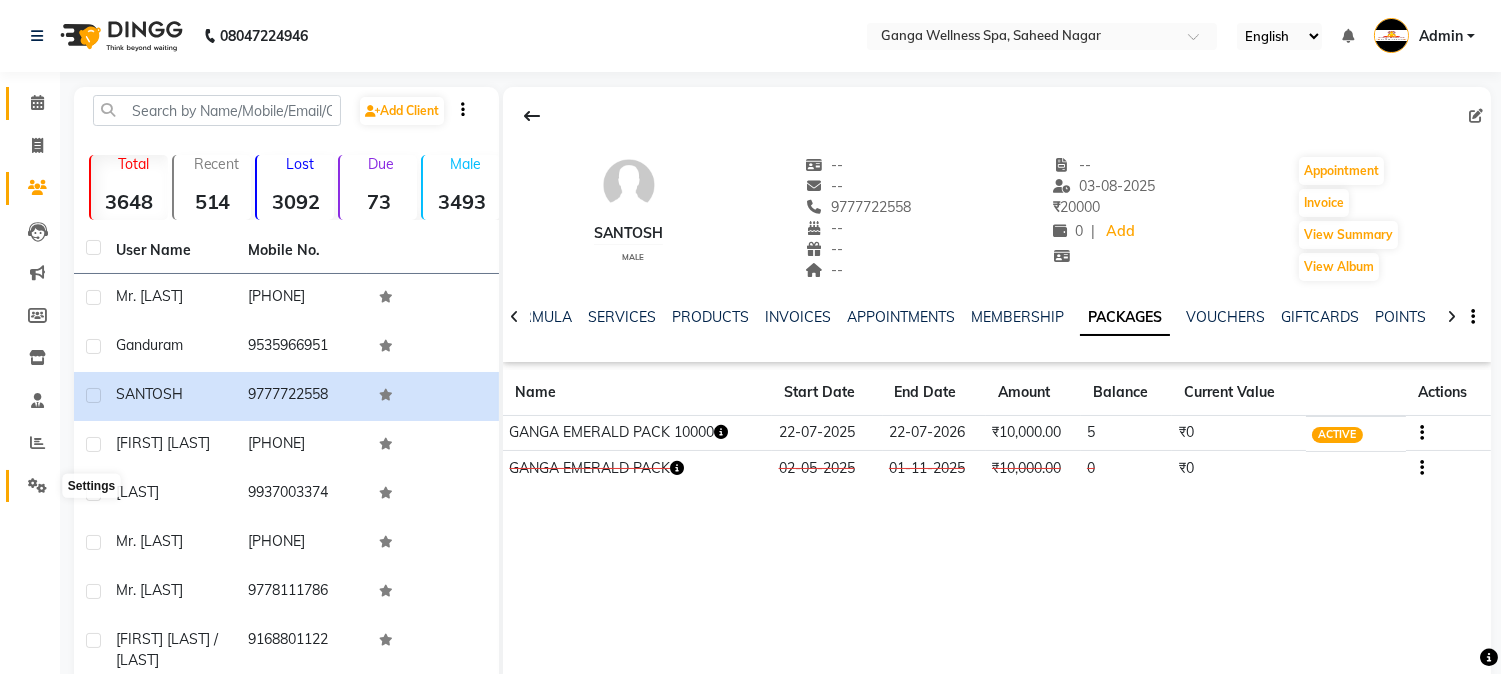 click 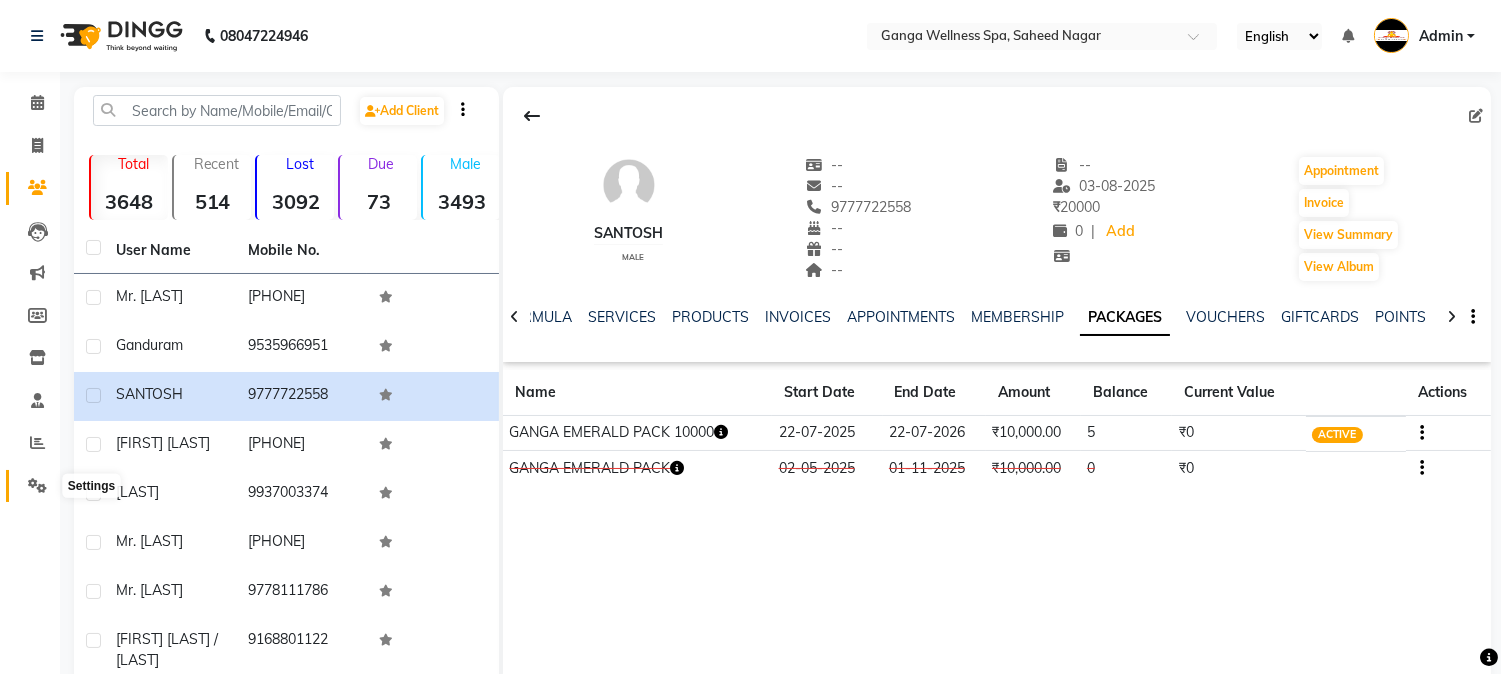 click 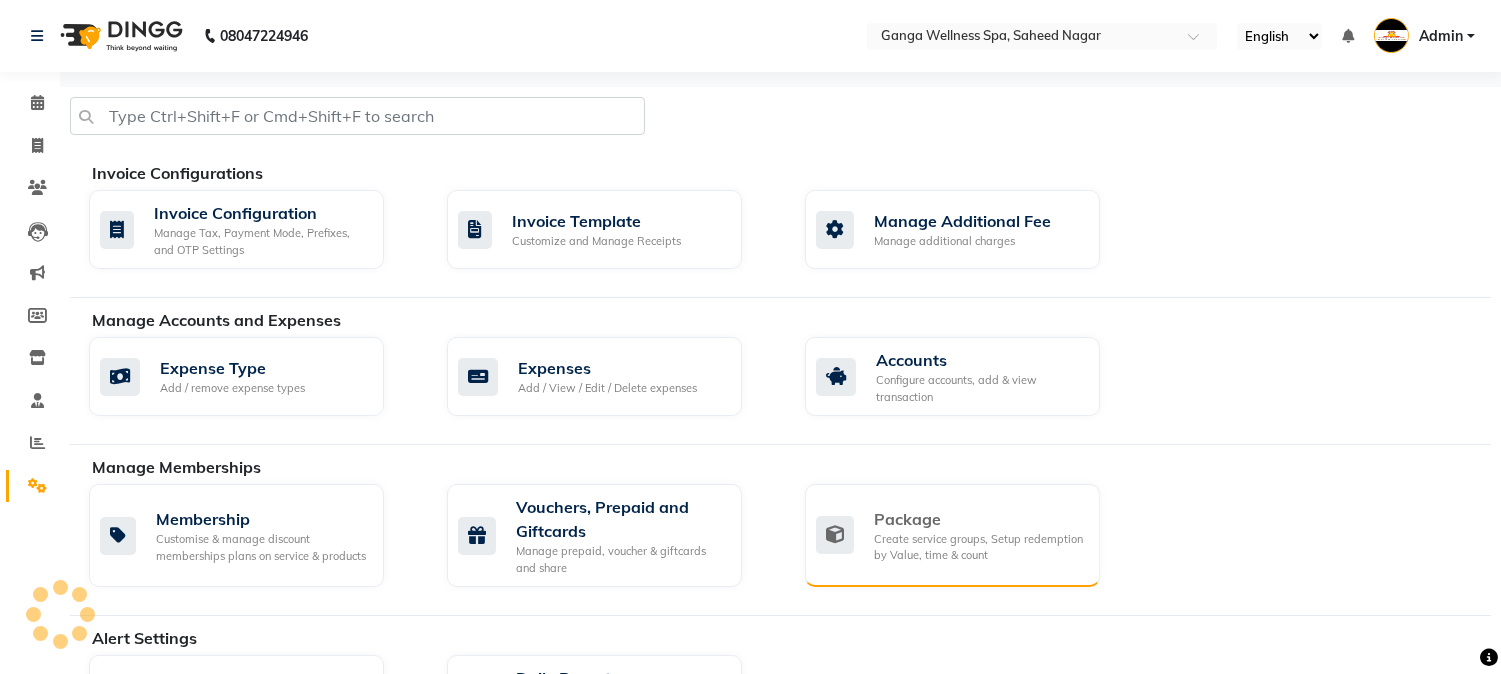 click on "Create service groups, Setup redemption by Value, time & count" 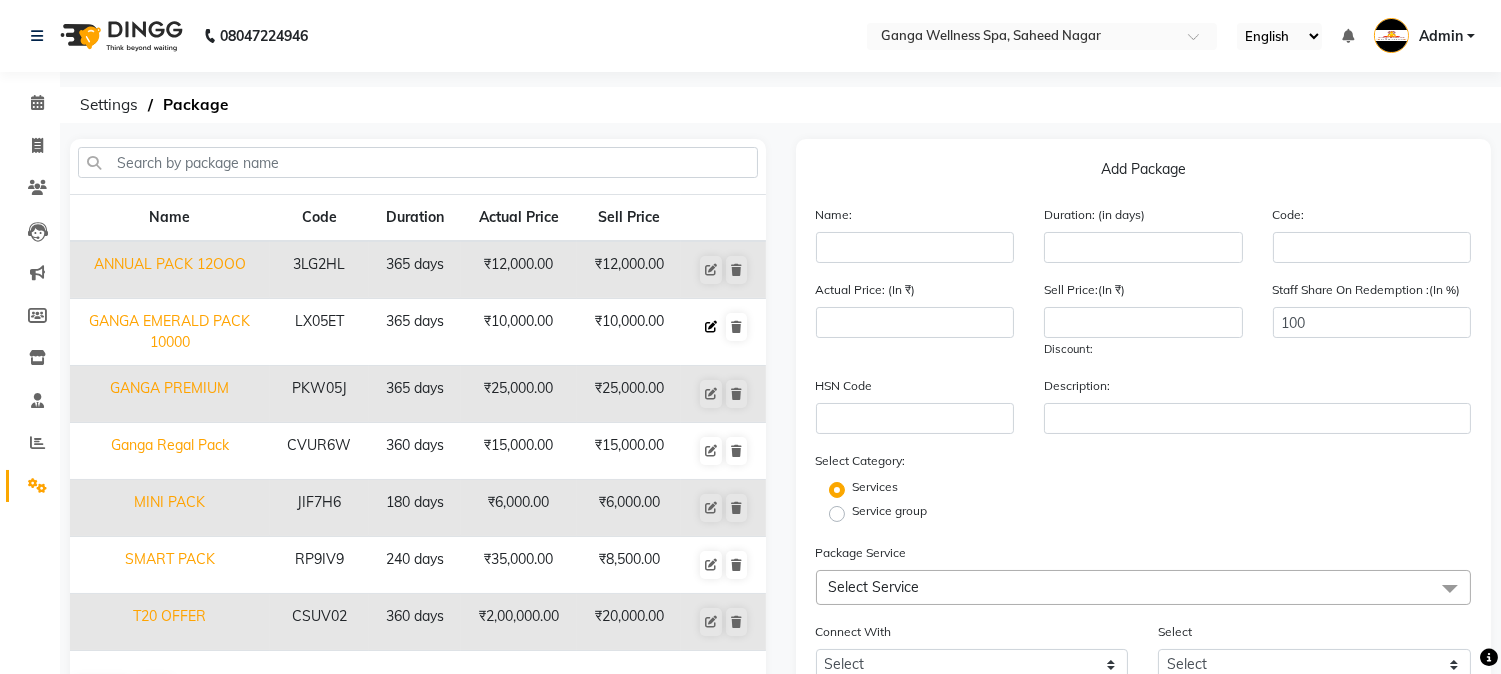 click 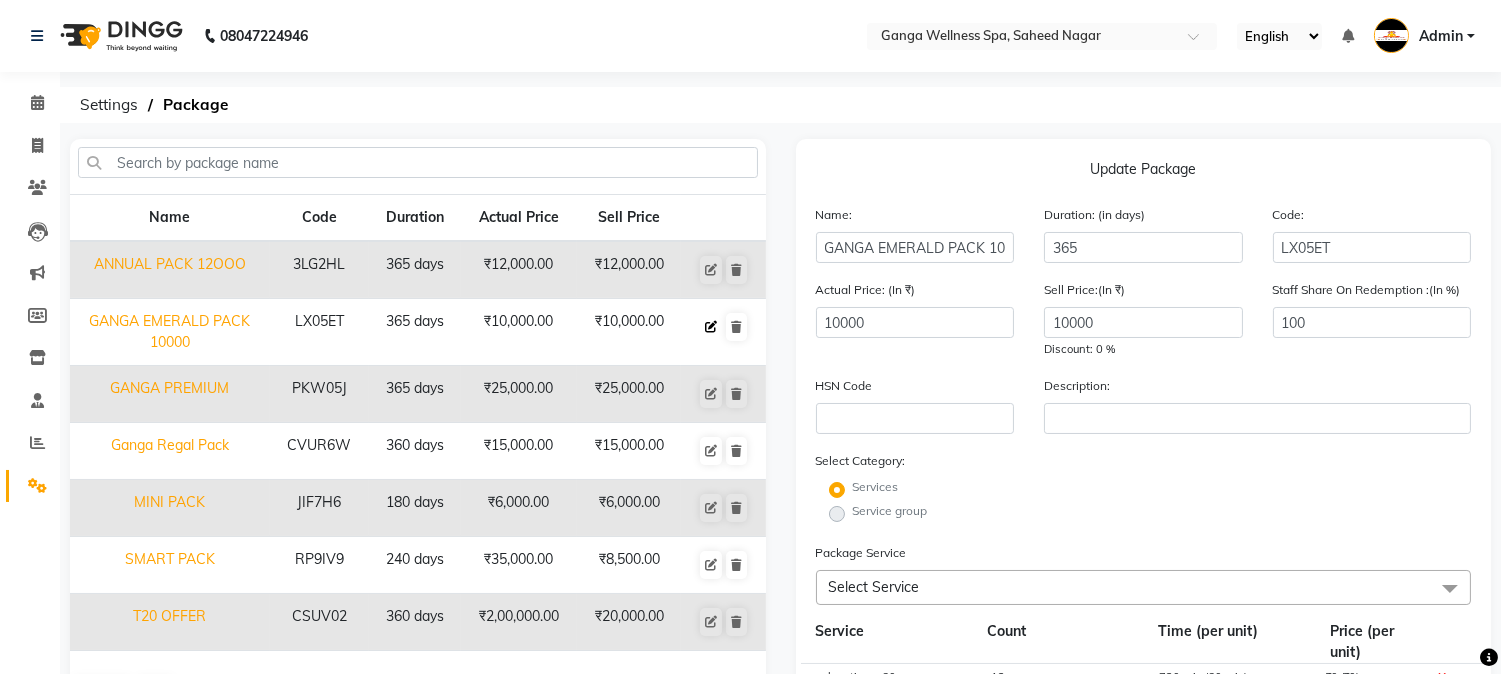 click 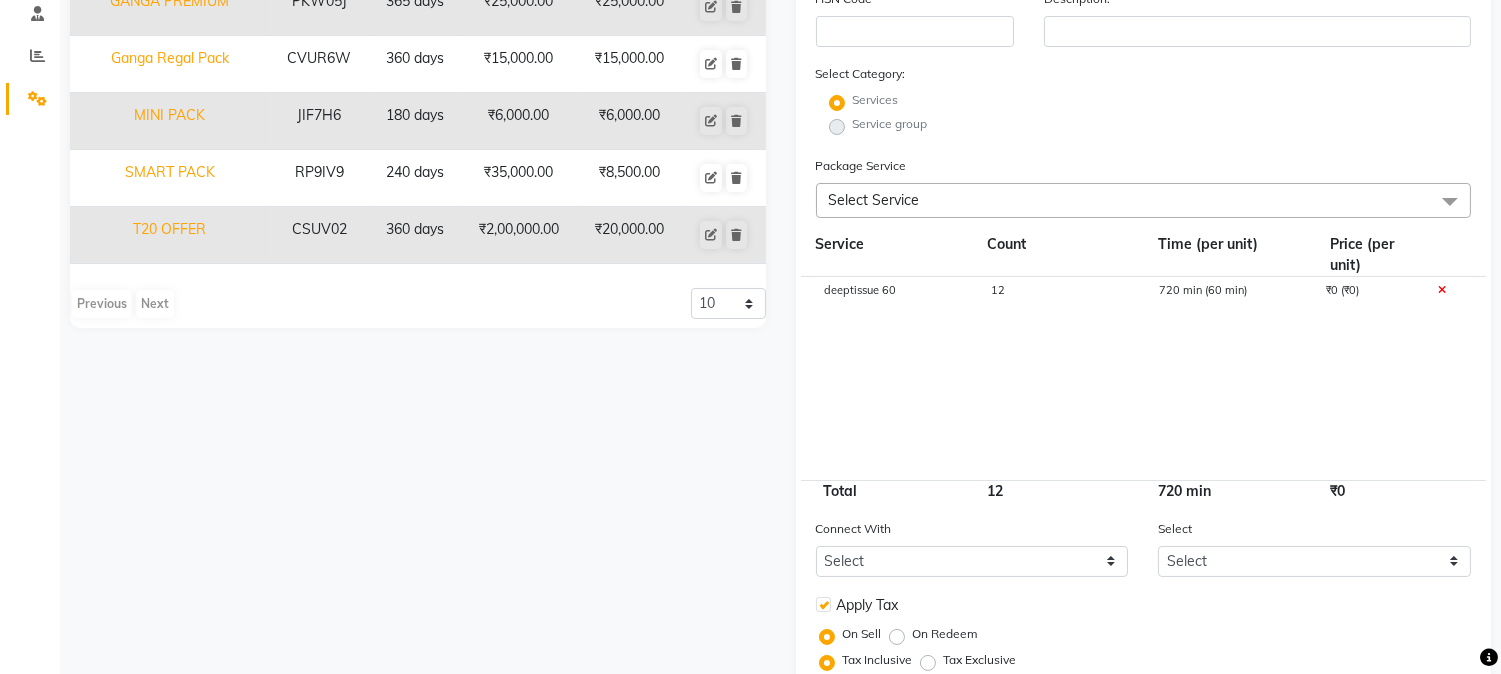 scroll, scrollTop: 0, scrollLeft: 0, axis: both 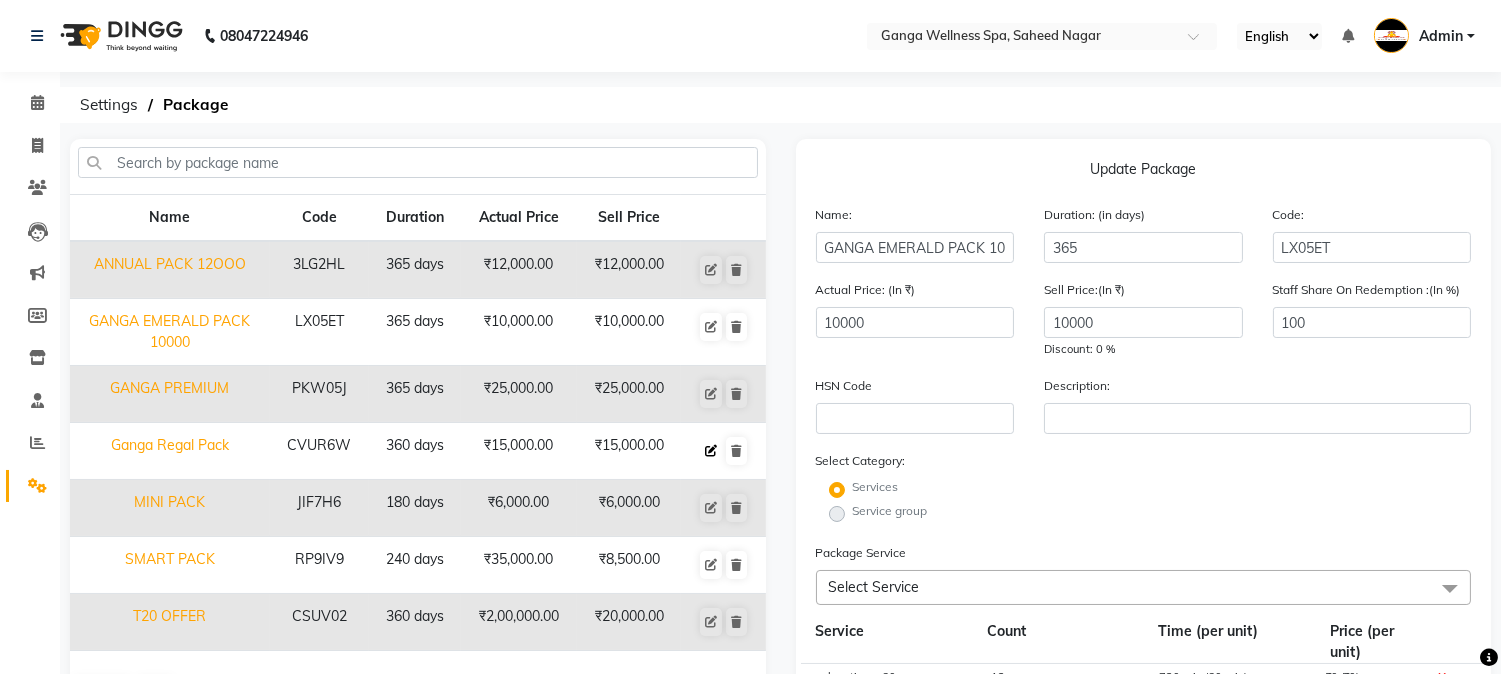 click 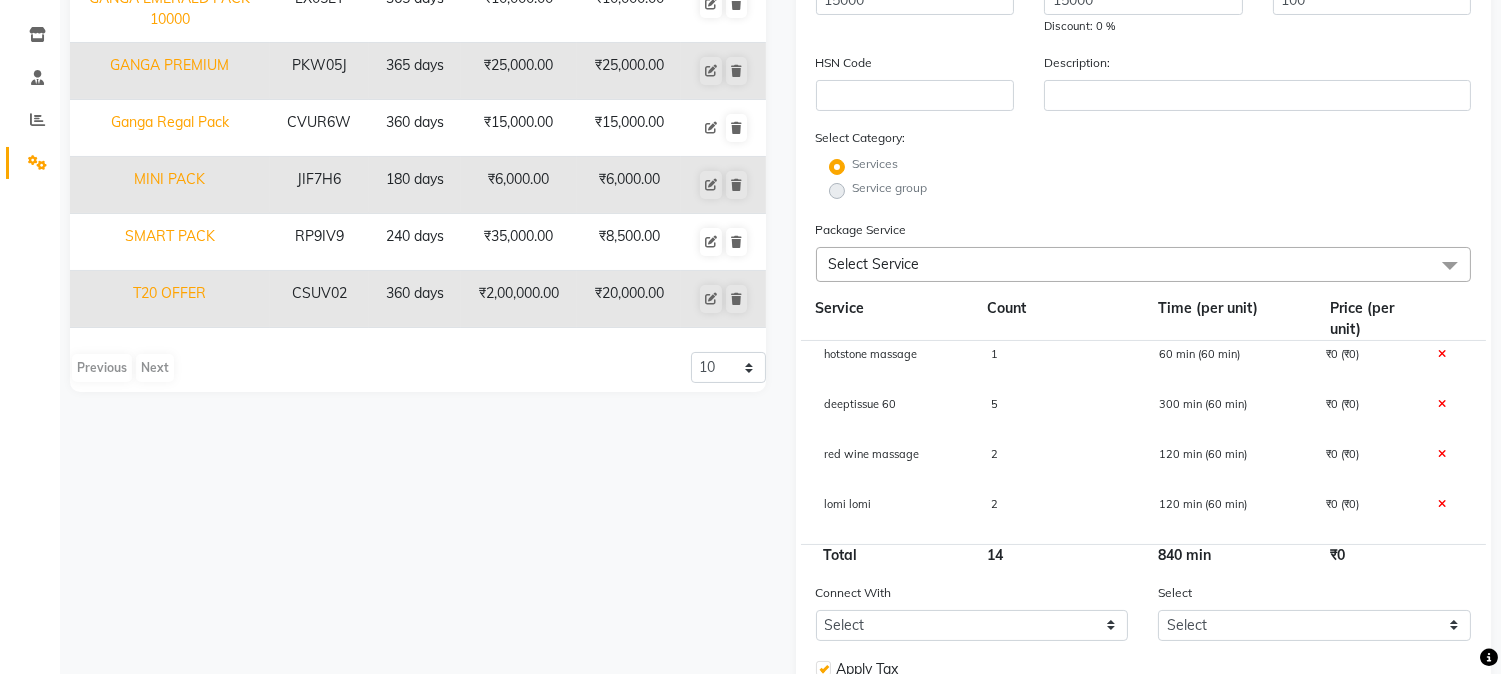 scroll, scrollTop: 342, scrollLeft: 0, axis: vertical 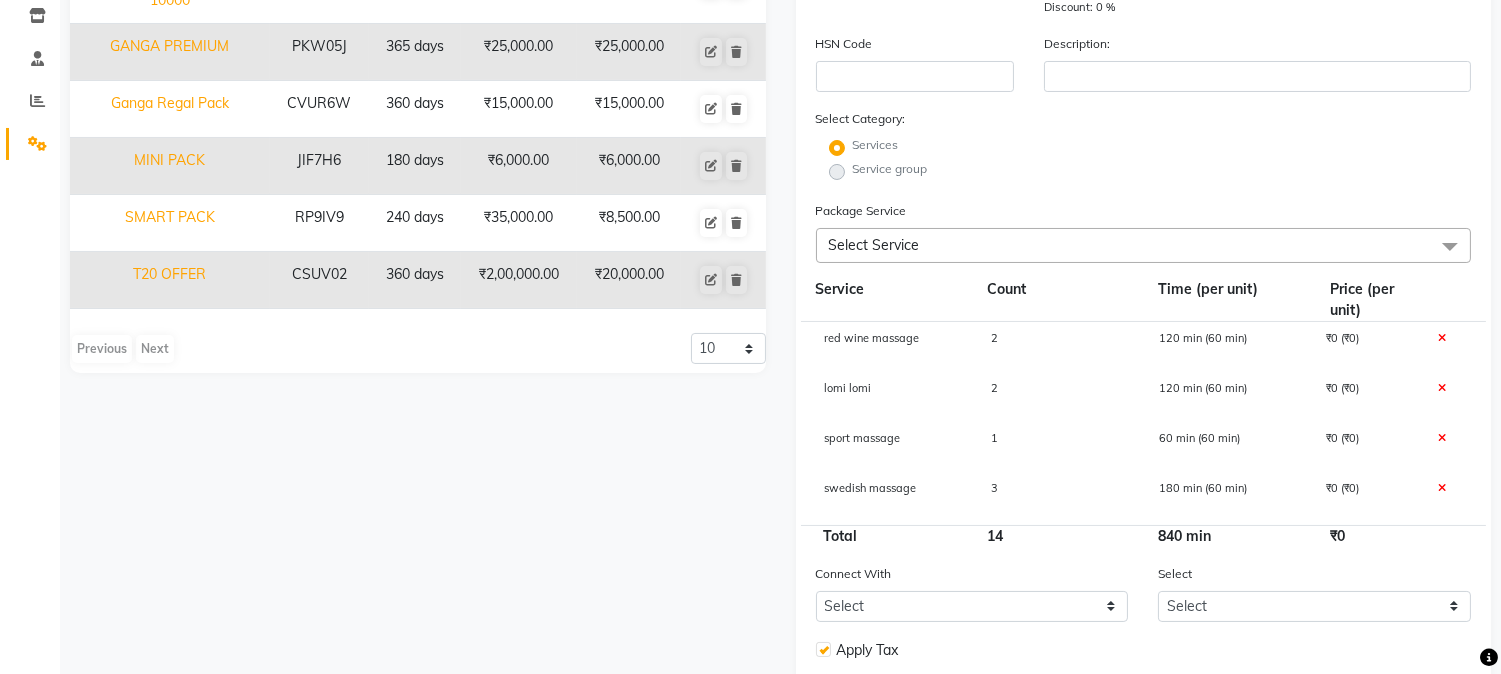 click on "3" 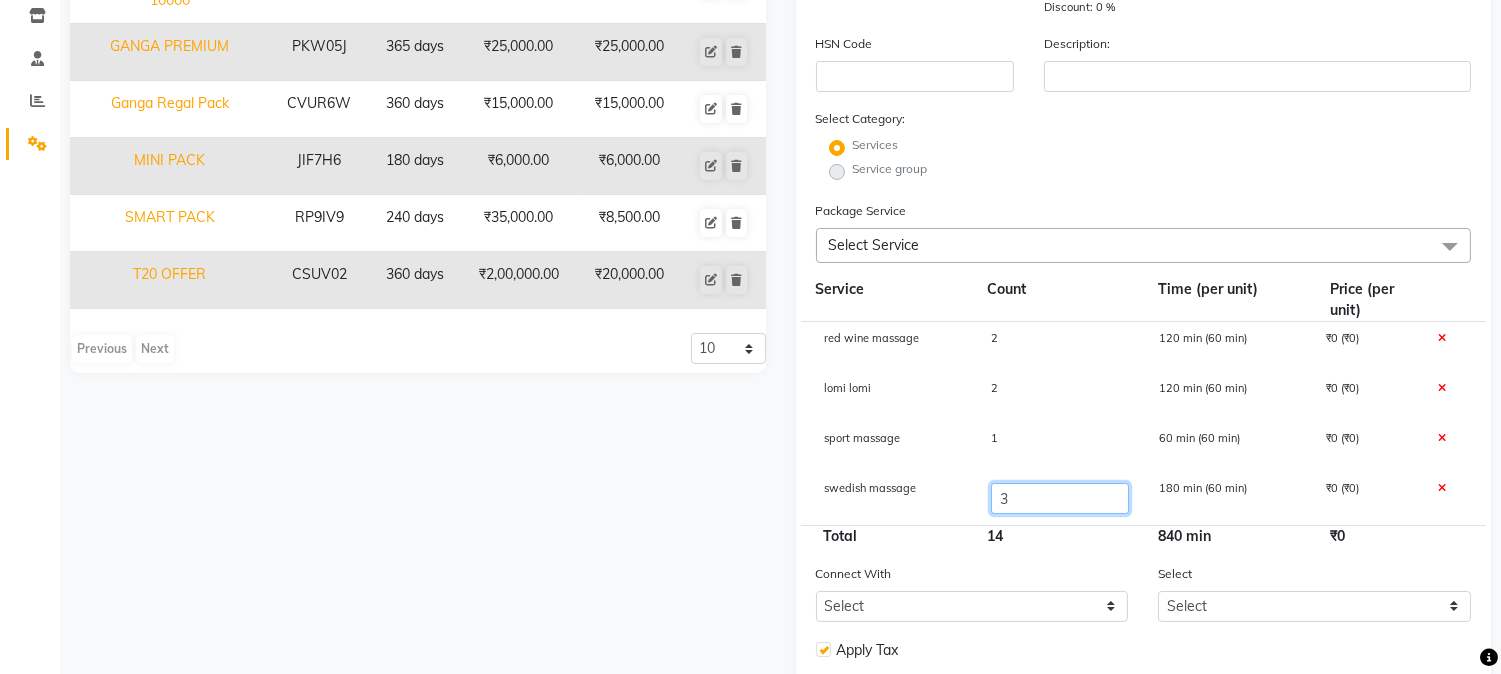 click on "3" 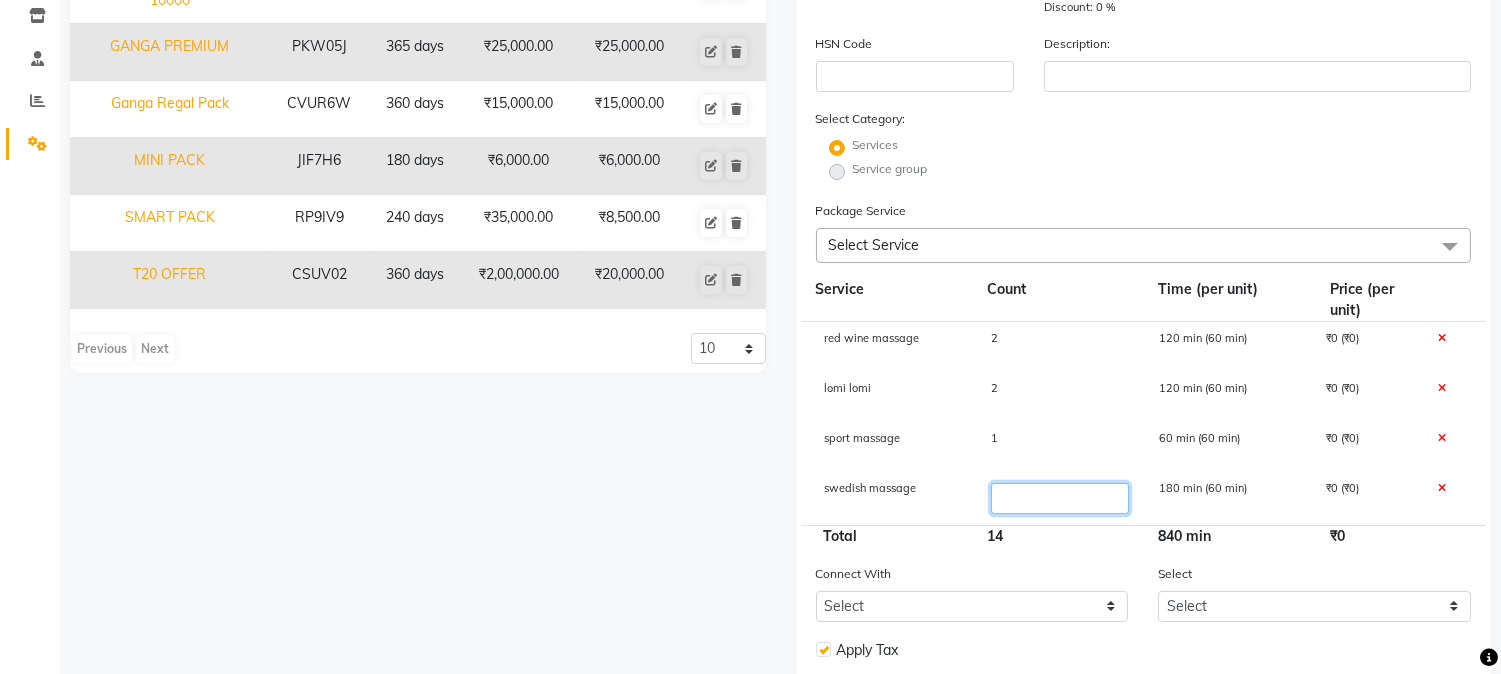 type on "2" 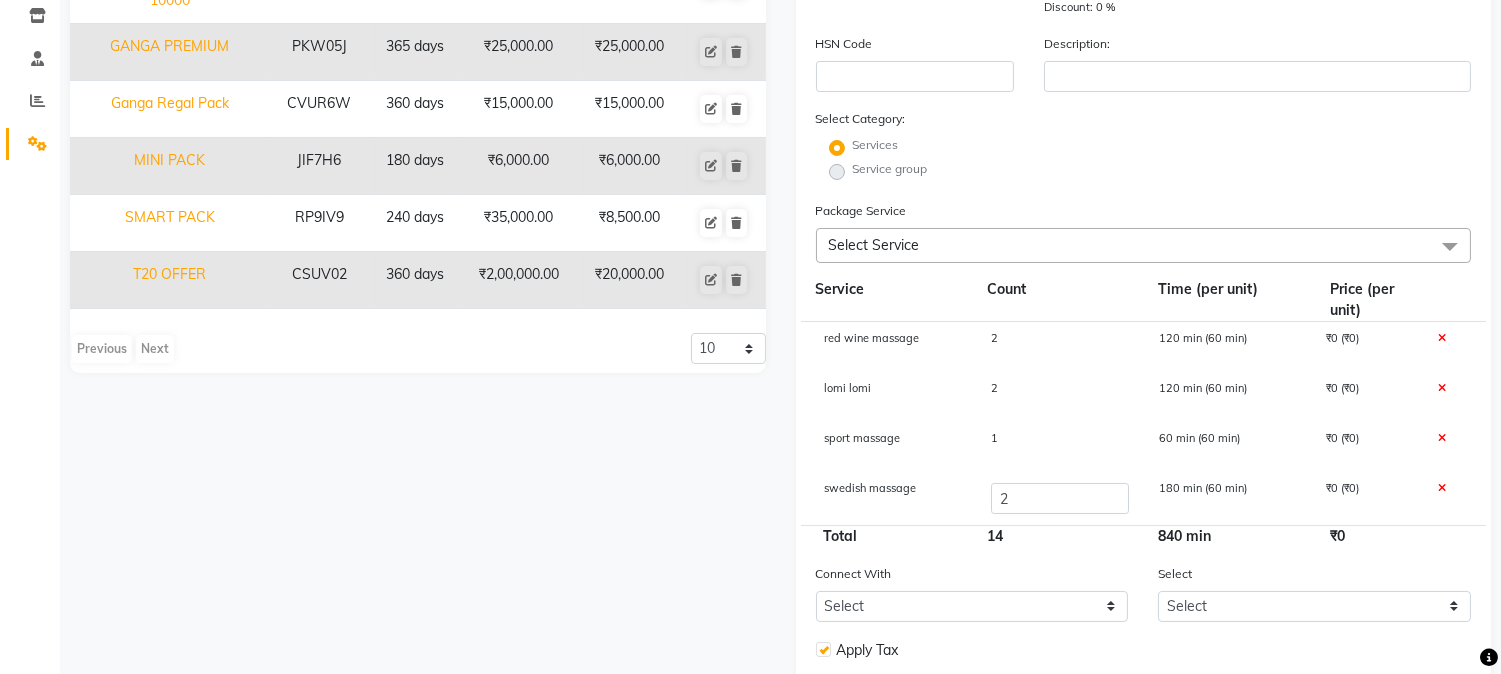 click on "Name Code Duration Actual Price Sell Price ANNUAL PACK 12OOO 3LG2HL 365 days  ₹12,000.00   ₹12,000.00  GANGA EMERALD PACK 10000 LX05ET 365 days  ₹10,000.00   ₹10,000.00  GANGA PREMIUM  PKW05J 365 days  ₹25,000.00   ₹25,000.00  Ganga Regal Pack CVUR6W 360 days  ₹15,000.00   ₹15,000.00  MINI PACK JIF7H6 180 days  ₹6,000.00   ₹6,000.00  SMART PACK  RP9IV9 240 days  ₹35,000.00   ₹8,500.00  T20 OFFER CSUV02 360 days  ₹2,00,000.00   ₹20,000.00   Previous   Next  10 20 50 100" 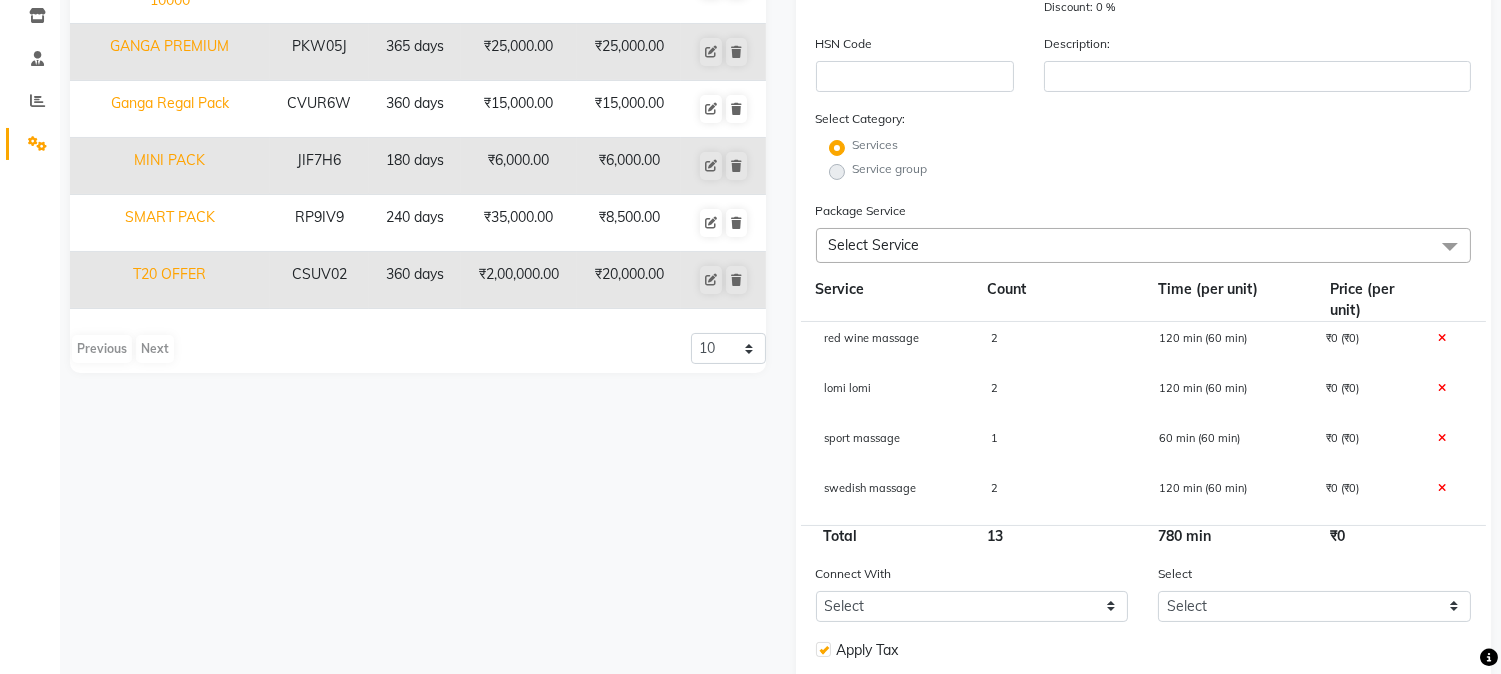 click on "Select Service" 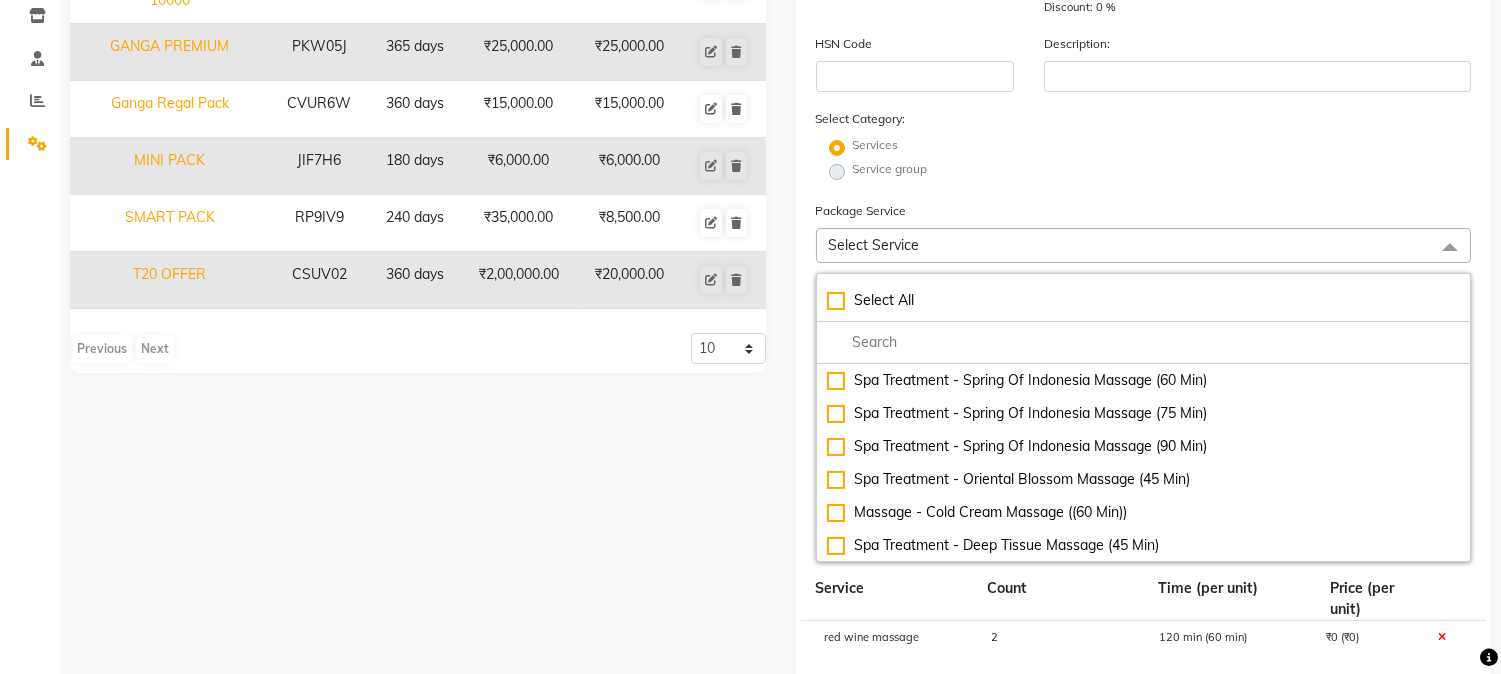 click on "Select Service" 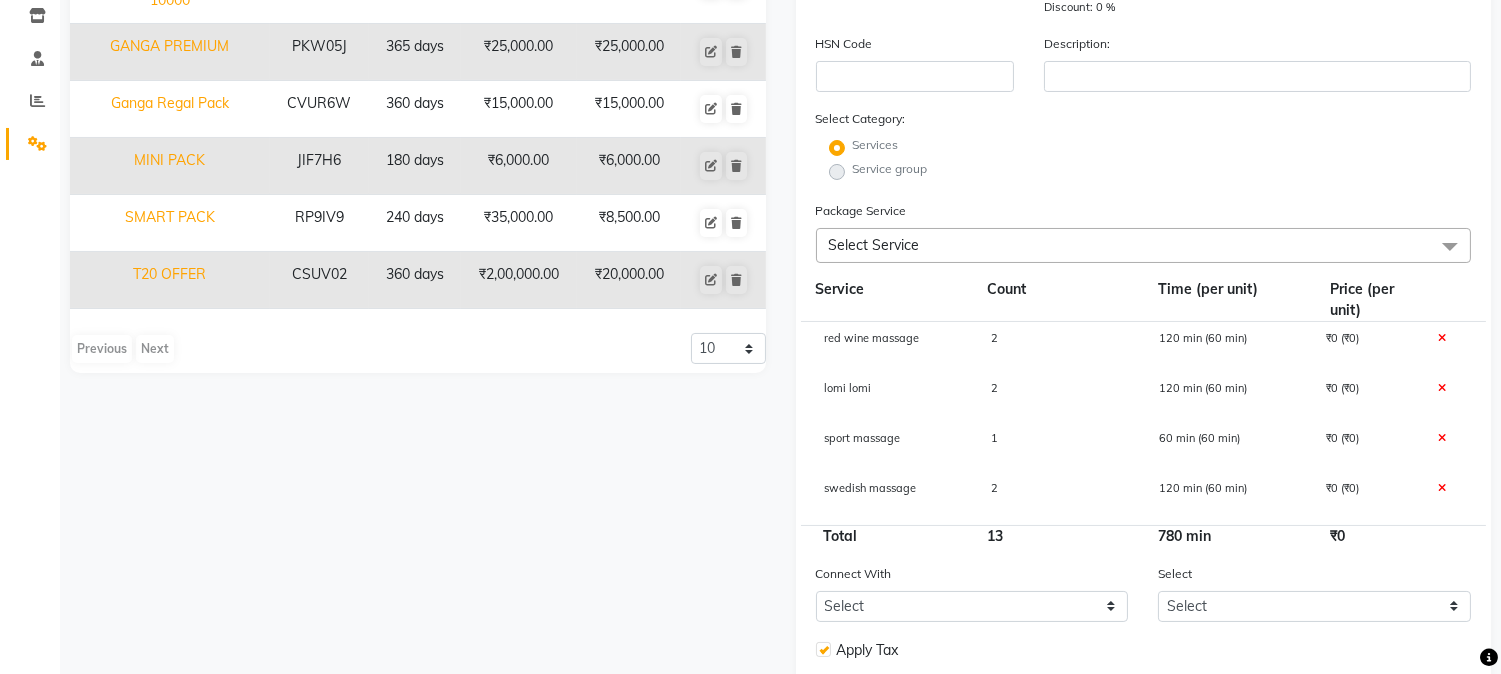 click on "Select Service" 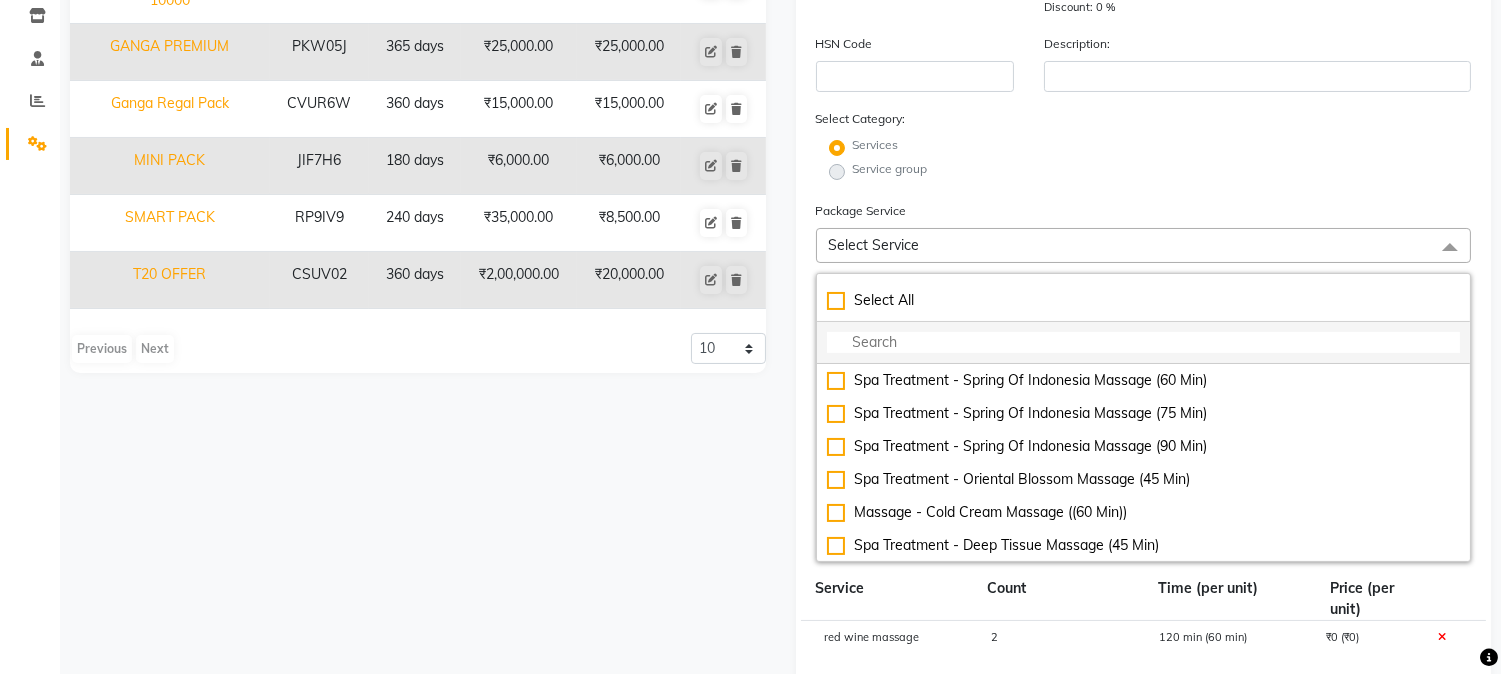 click 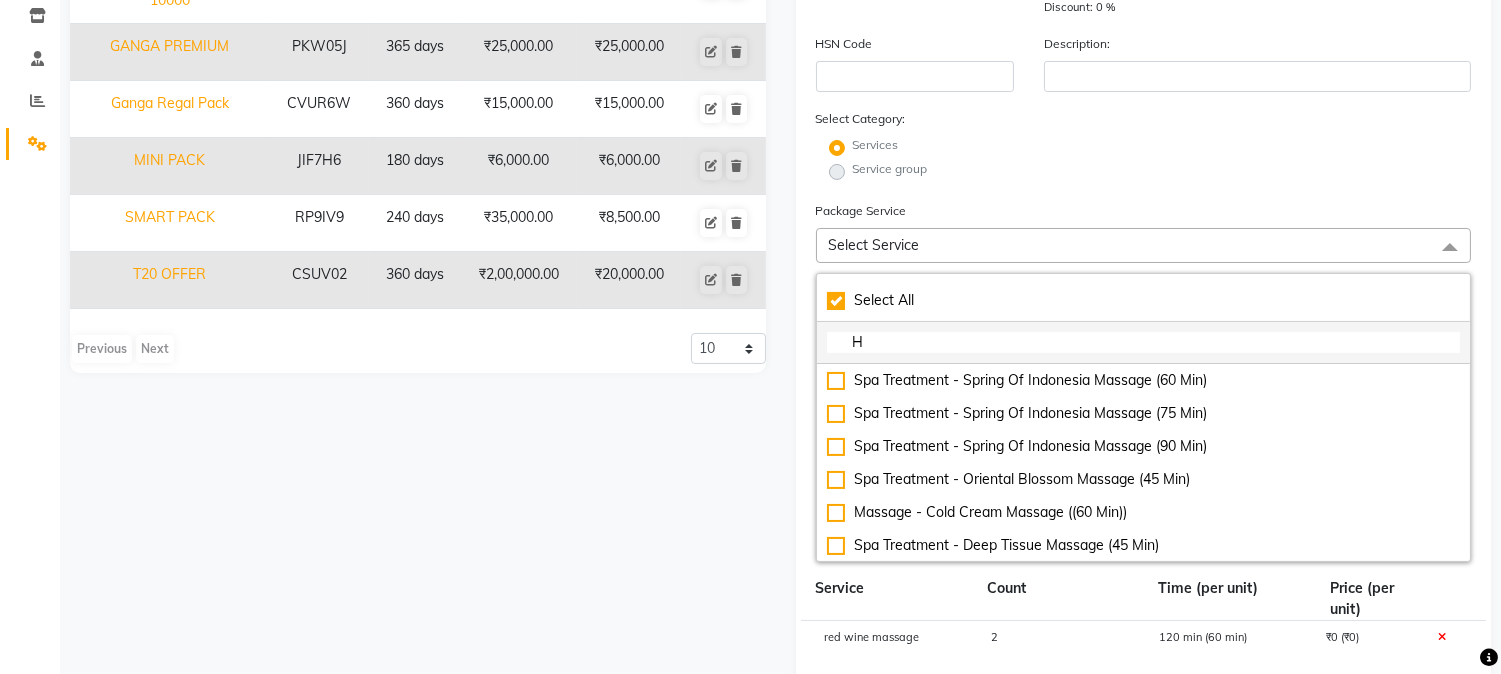 type on "HS" 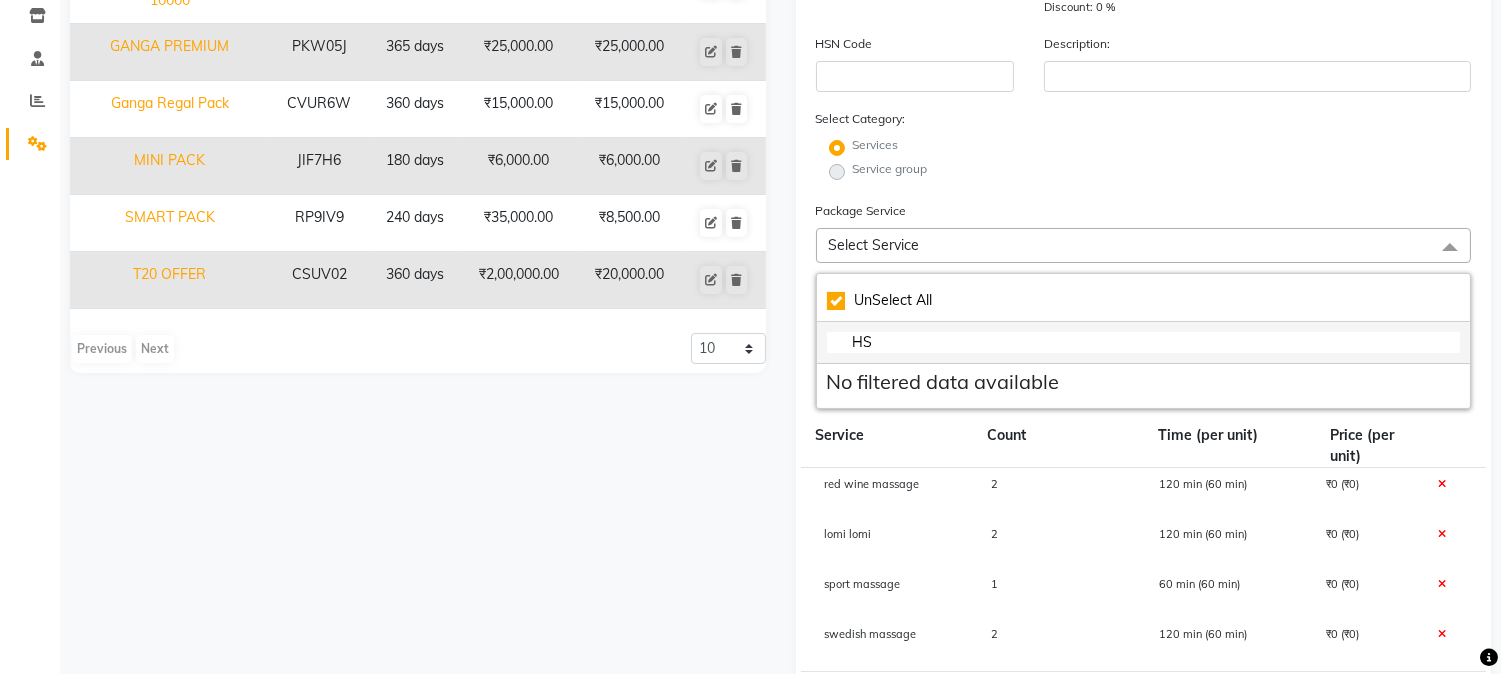 checkbox on "false" 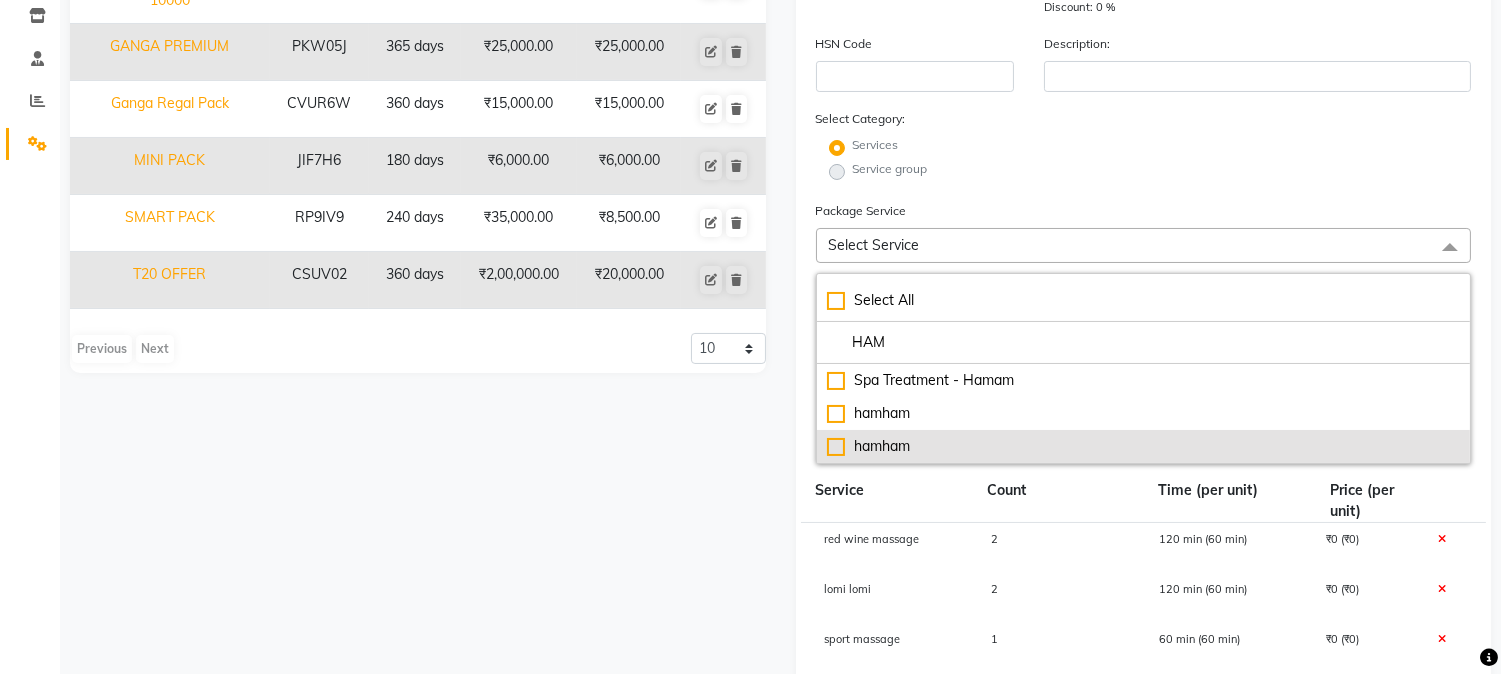 type on "HAM" 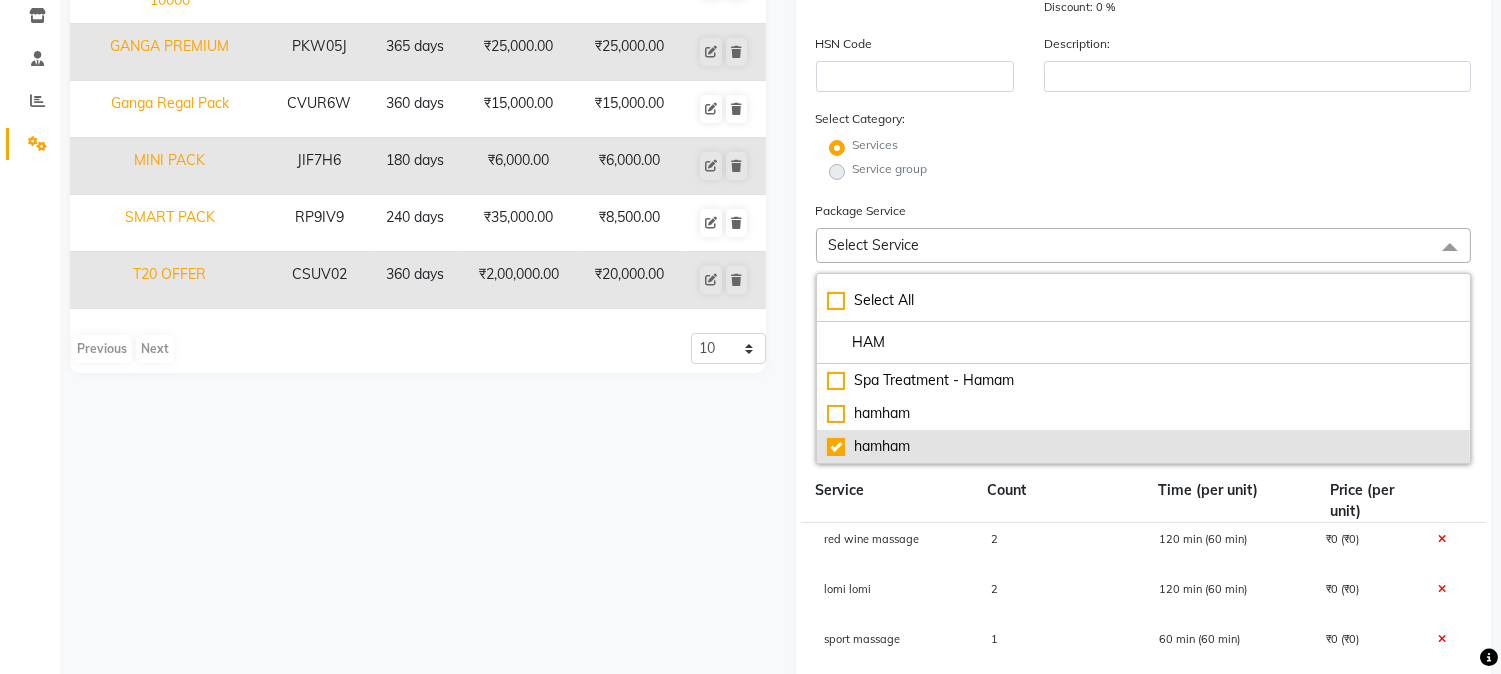 checkbox on "true" 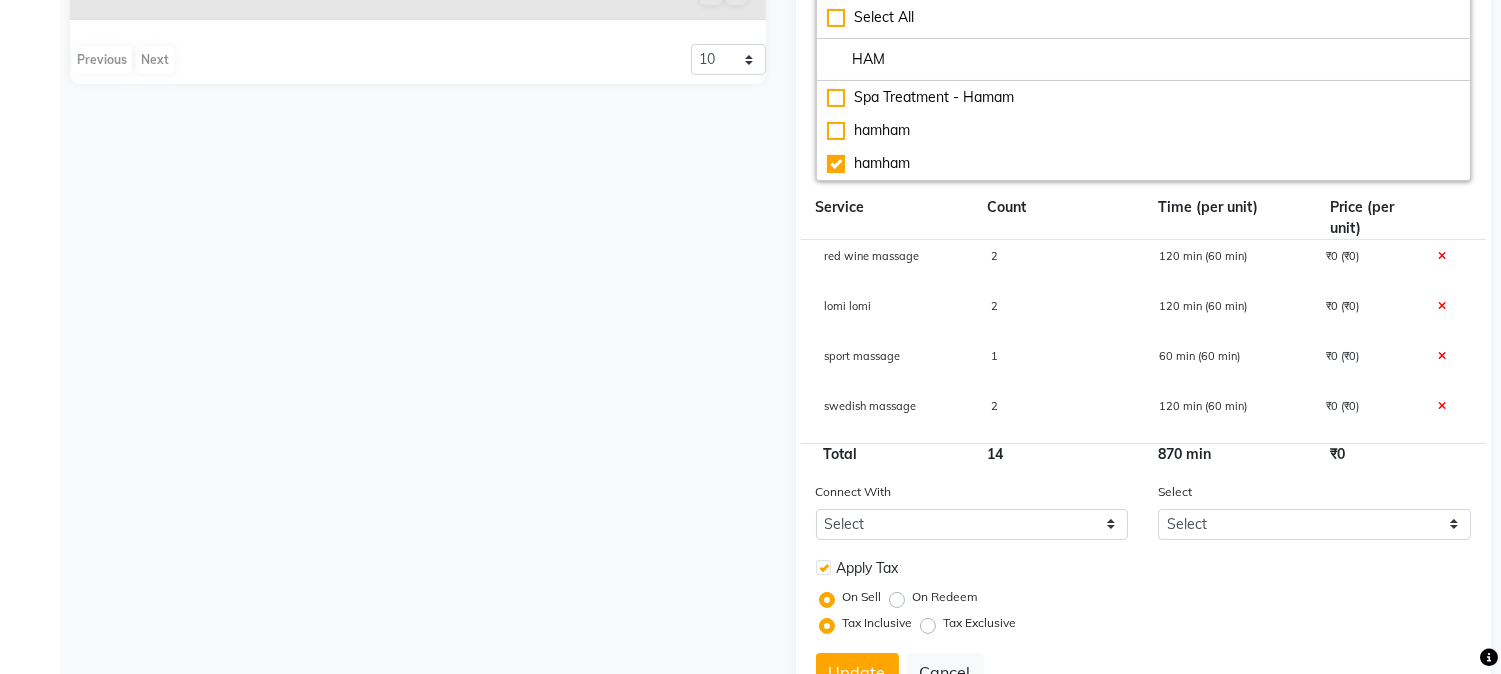 scroll, scrollTop: 638, scrollLeft: 0, axis: vertical 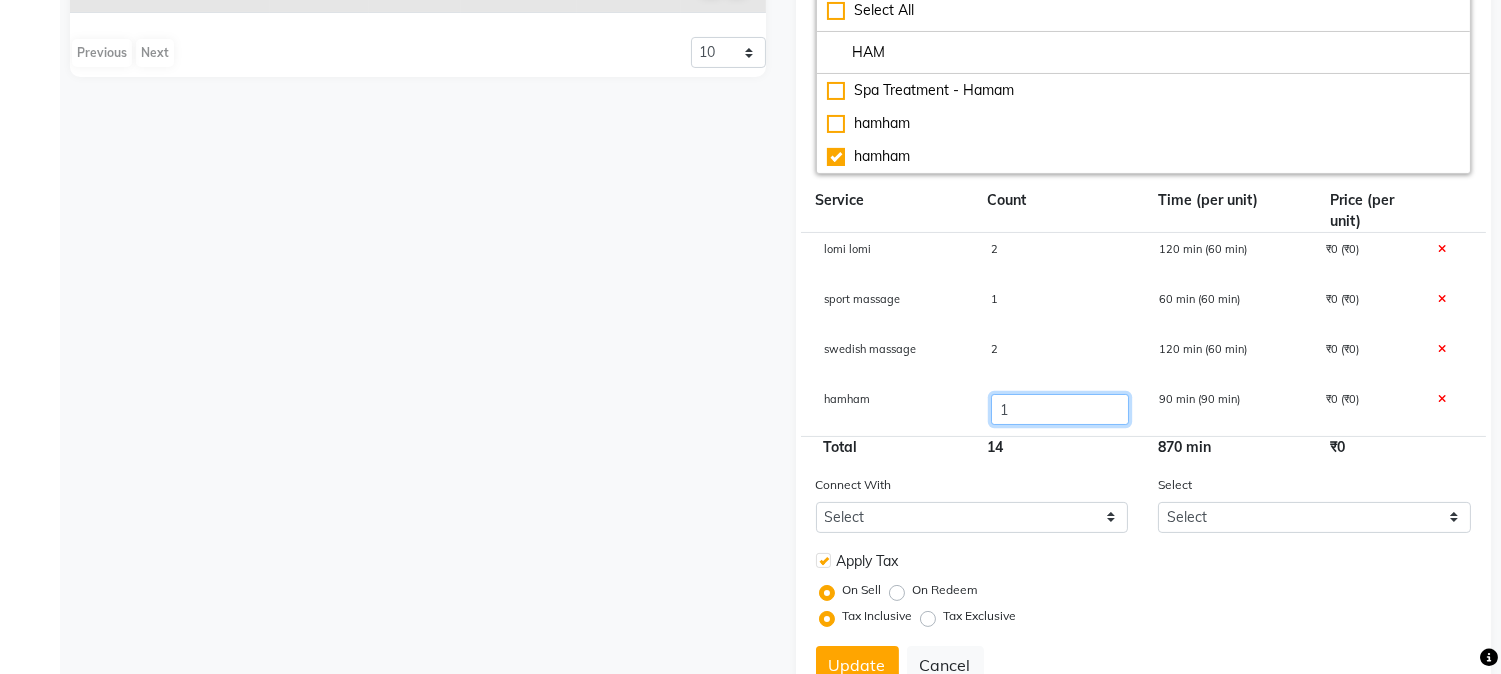 click on "1" 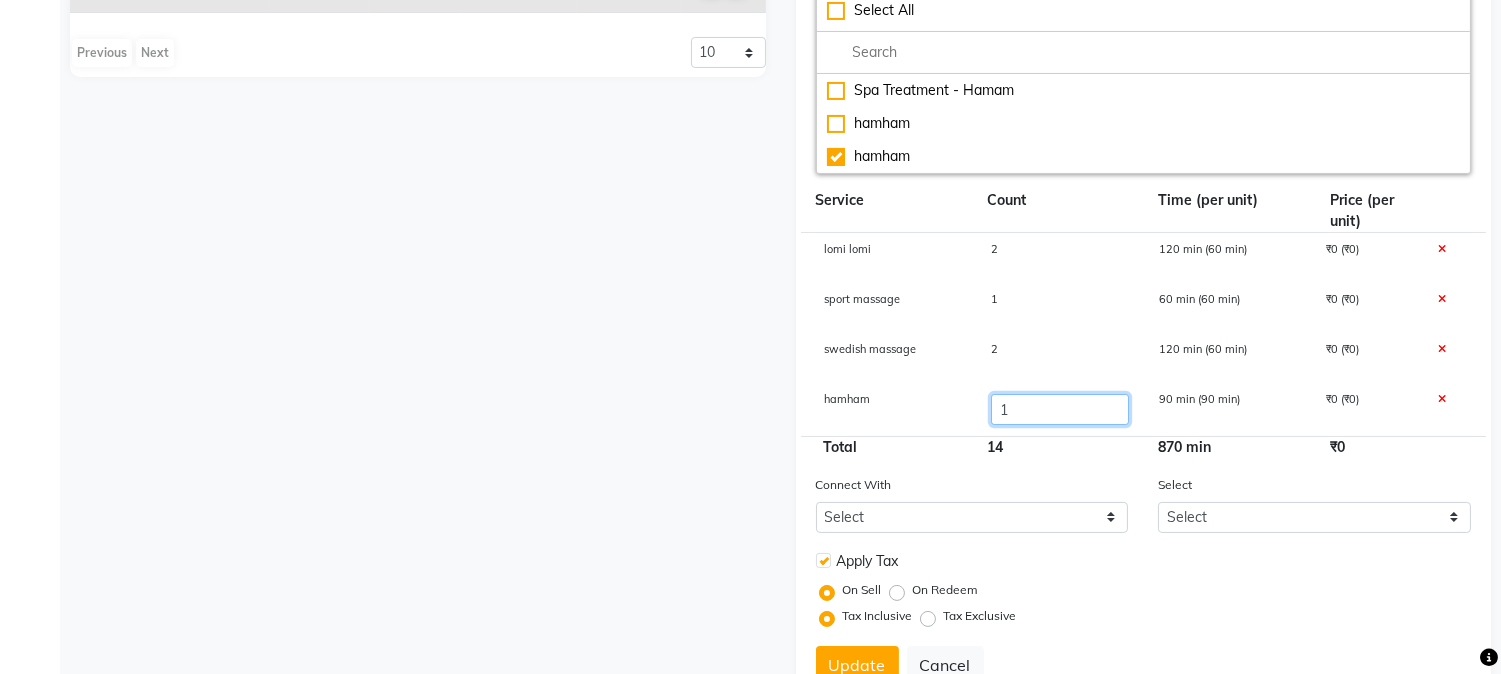 scroll, scrollTop: 514, scrollLeft: 0, axis: vertical 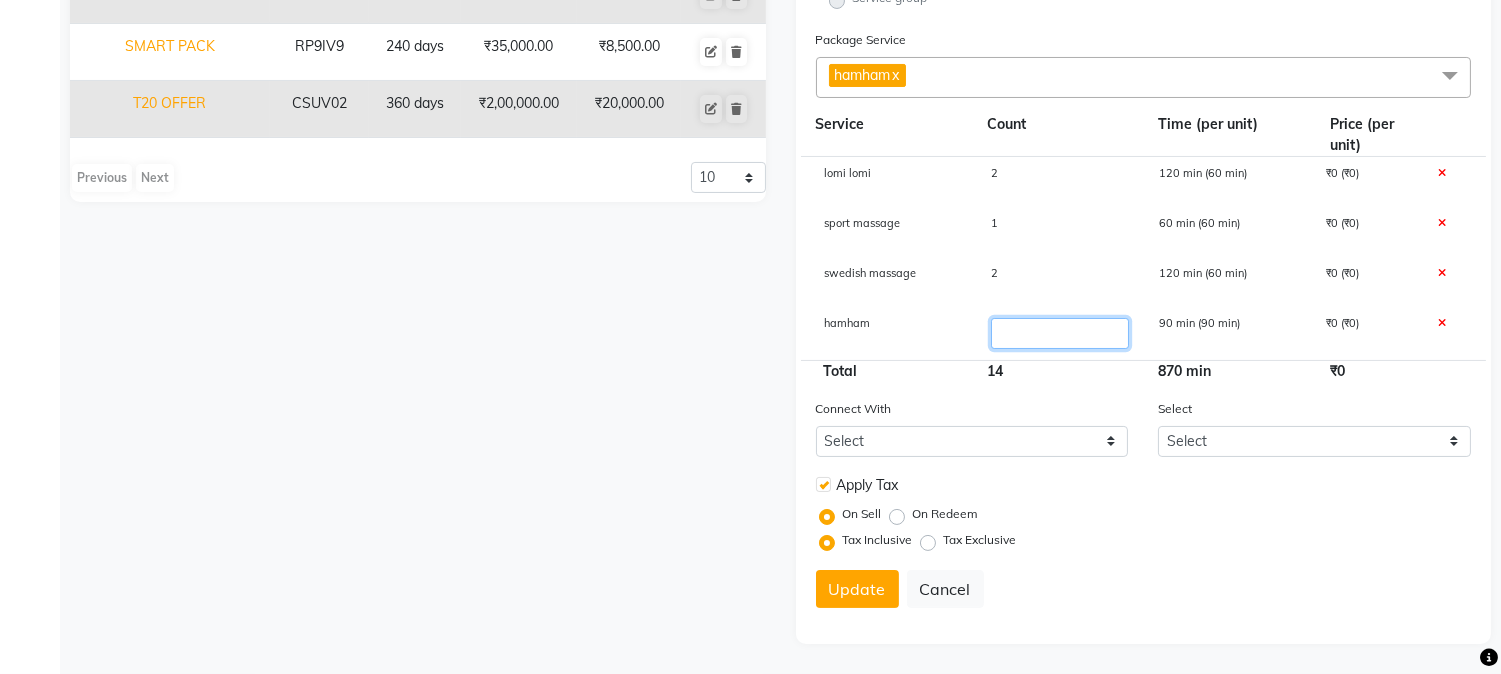 type on "2" 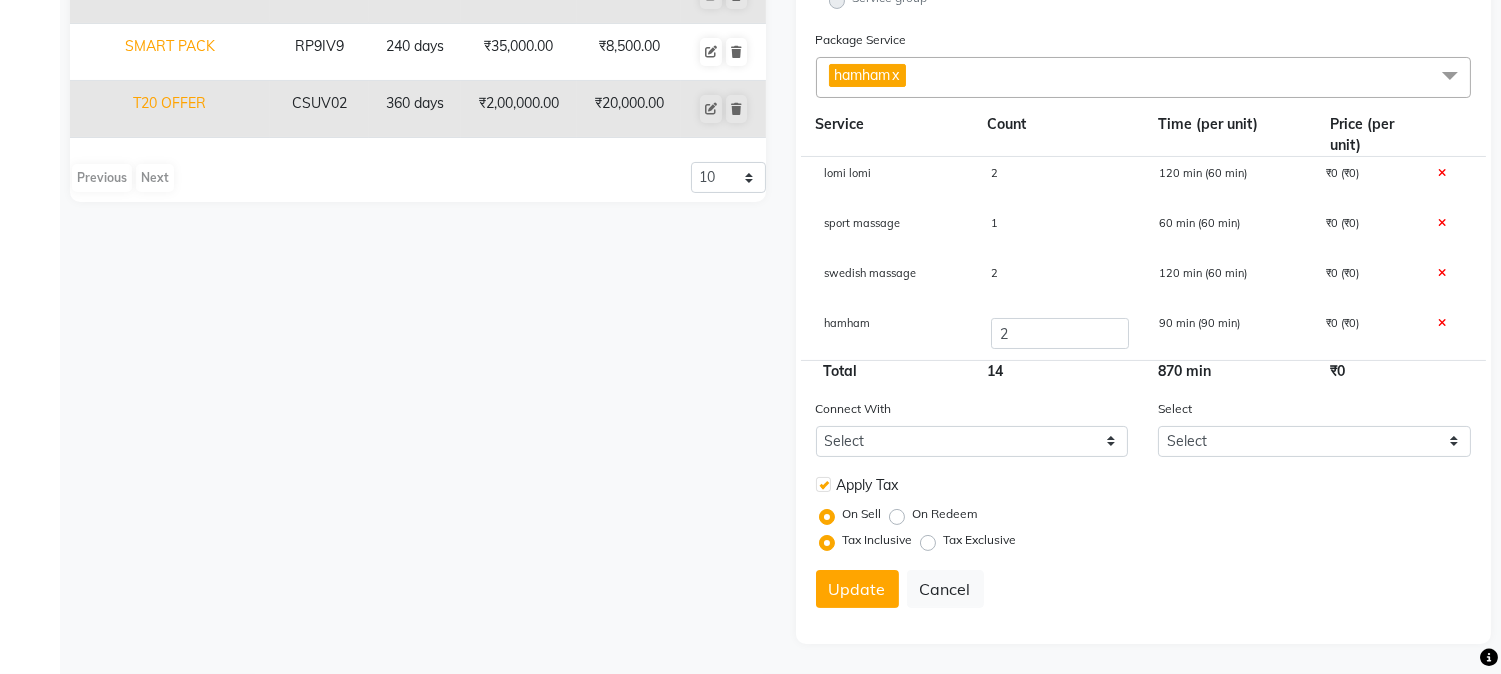 click on "Name Code Duration Actual Price Sell Price ANNUAL PACK 12OOO 3LG2HL 365 days  ₹12,000.00   ₹12,000.00  GANGA EMERALD PACK 10000 LX05ET 365 days  ₹10,000.00   ₹10,000.00  GANGA PREMIUM  PKW05J 365 days  ₹25,000.00   ₹25,000.00  Ganga Regal Pack CVUR6W 360 days  ₹15,000.00   ₹15,000.00  MINI PACK JIF7H6 180 days  ₹6,000.00   ₹6,000.00  SMART PACK  RP9IV9 240 days  ₹35,000.00   ₹8,500.00  T20 OFFER CSUV02 360 days  ₹2,00,000.00   ₹20,000.00   Previous   Next  10 20 50 100" 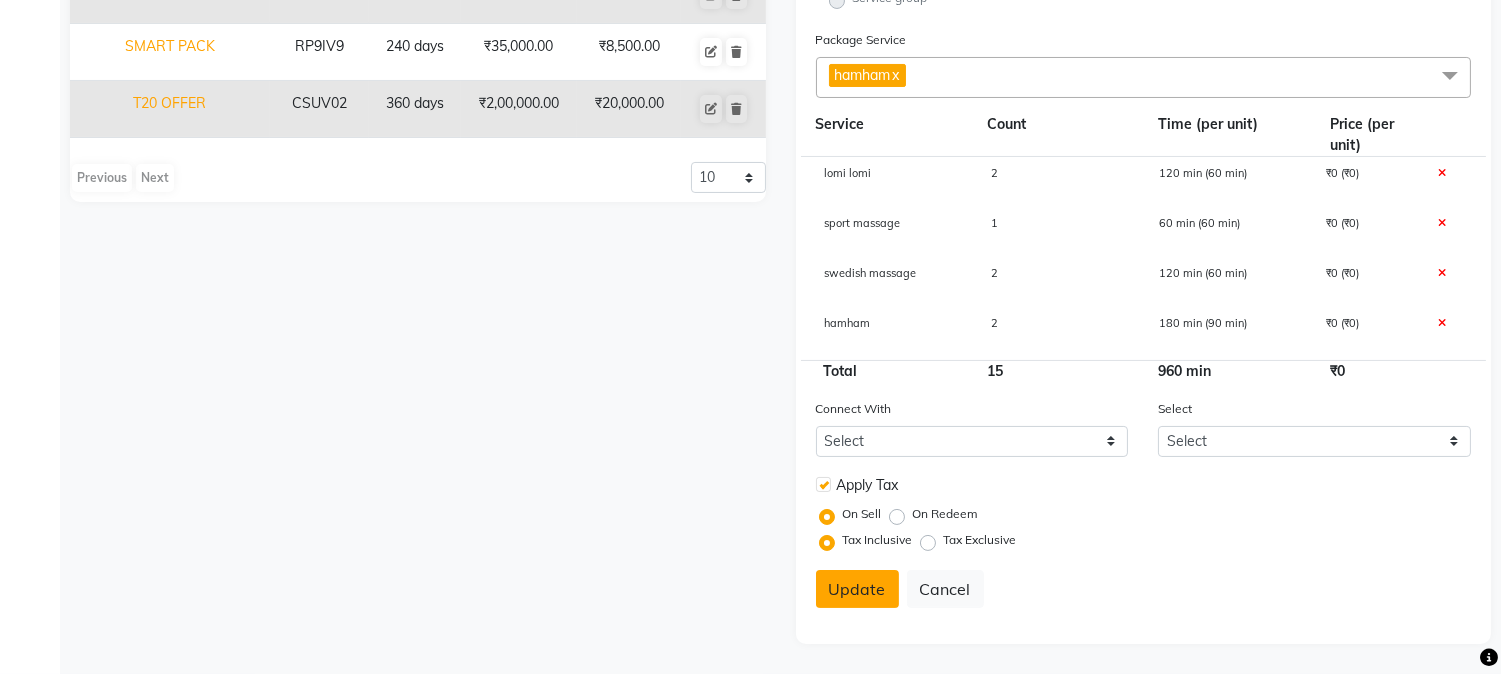 click on "Update" 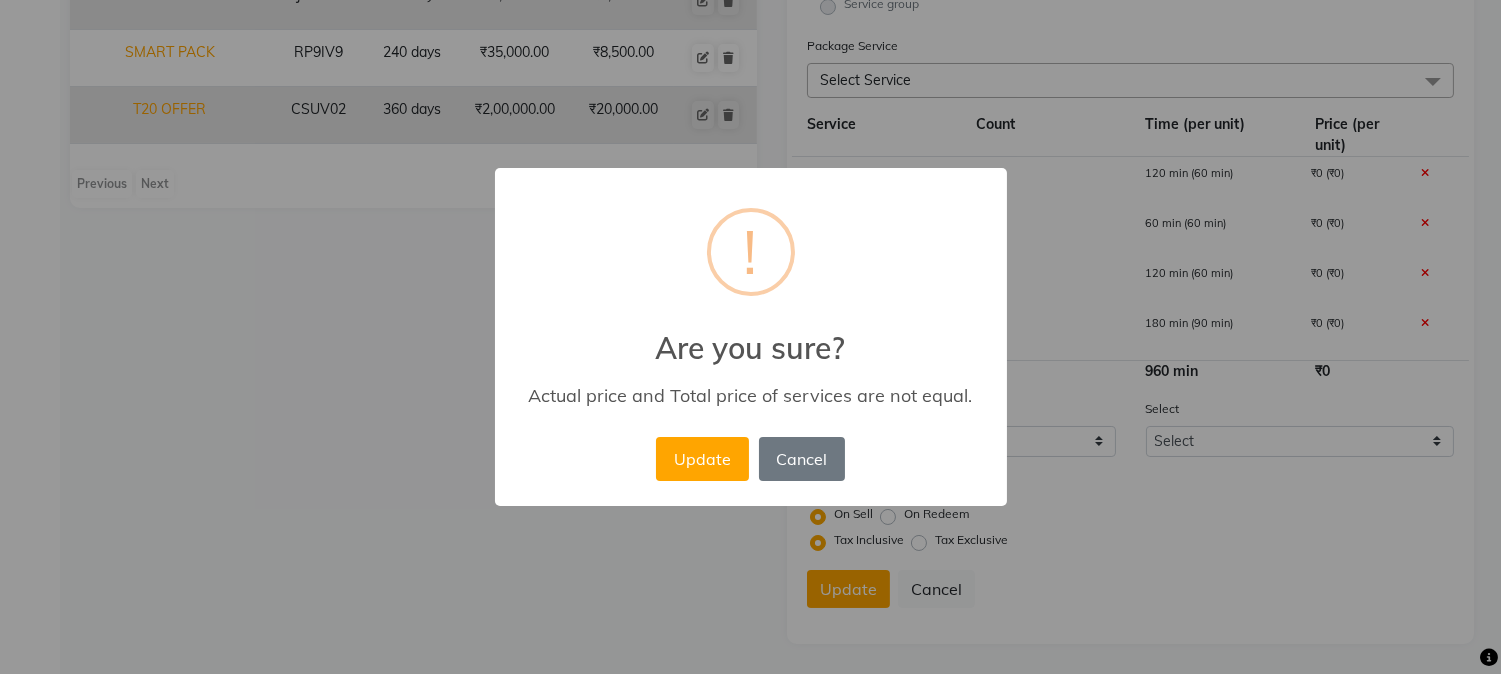scroll, scrollTop: 507, scrollLeft: 0, axis: vertical 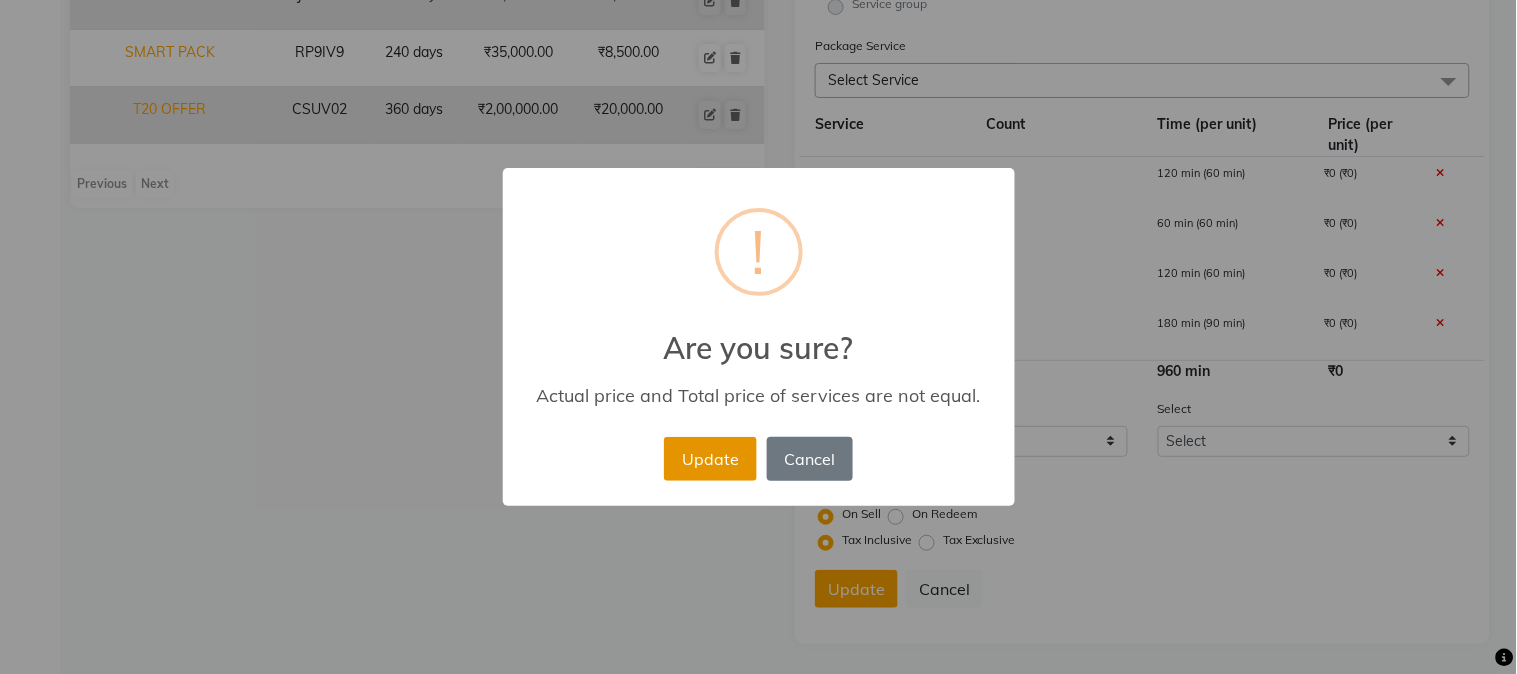 click on "Update" at bounding box center [710, 459] 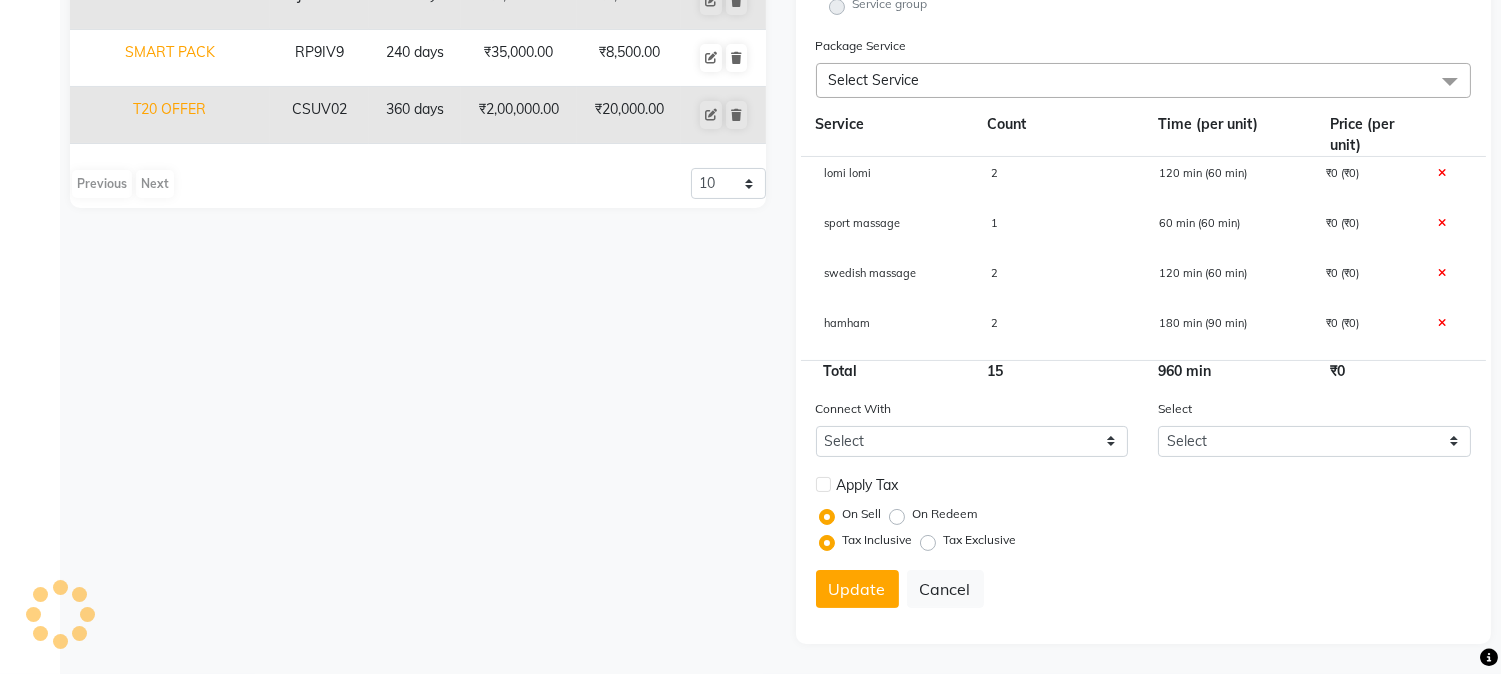 type 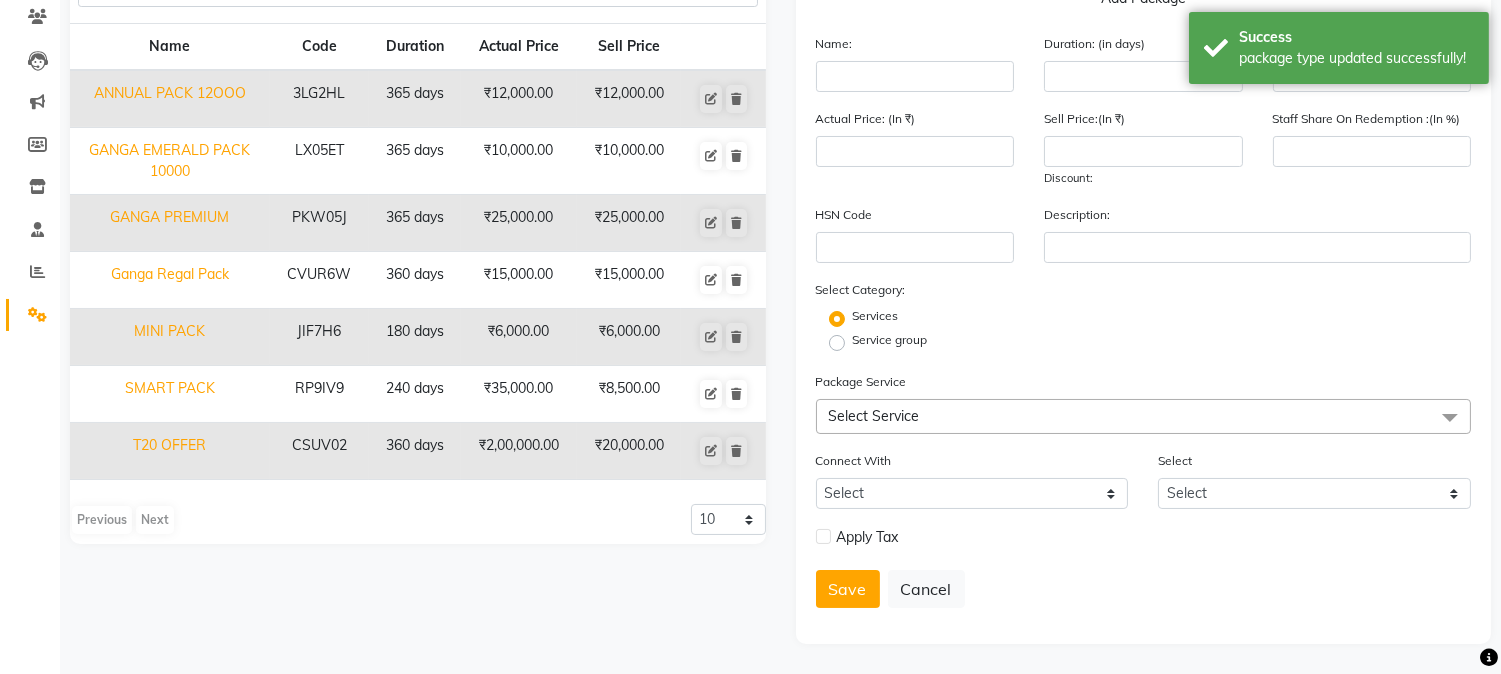 scroll, scrollTop: 172, scrollLeft: 0, axis: vertical 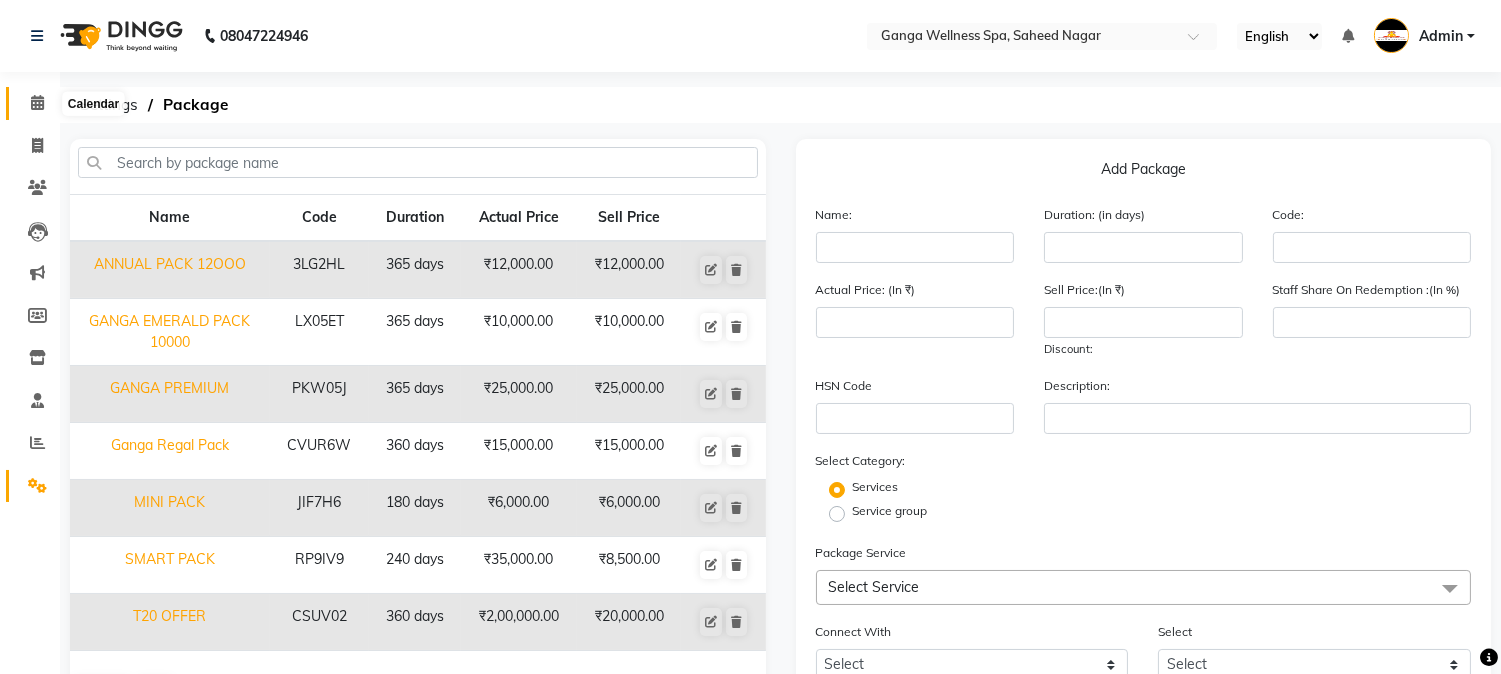 click 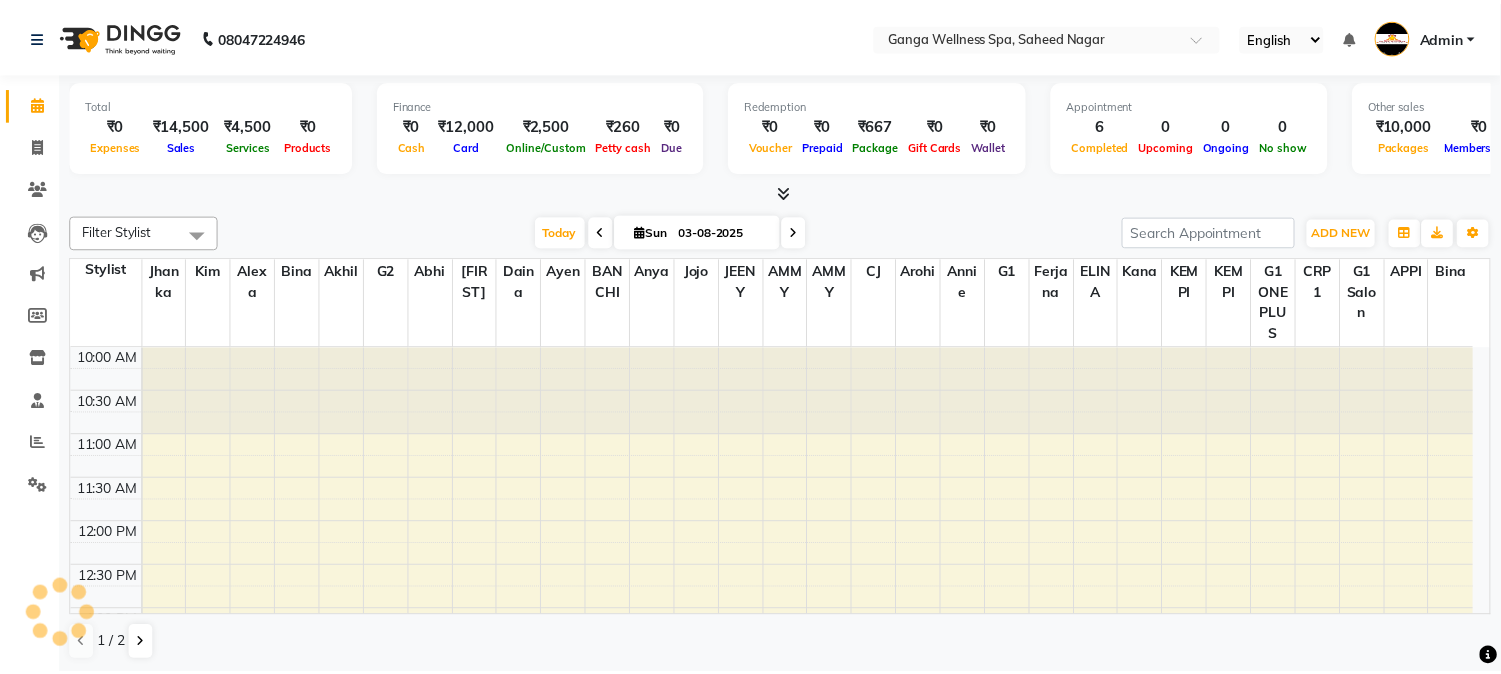 scroll, scrollTop: 0, scrollLeft: 0, axis: both 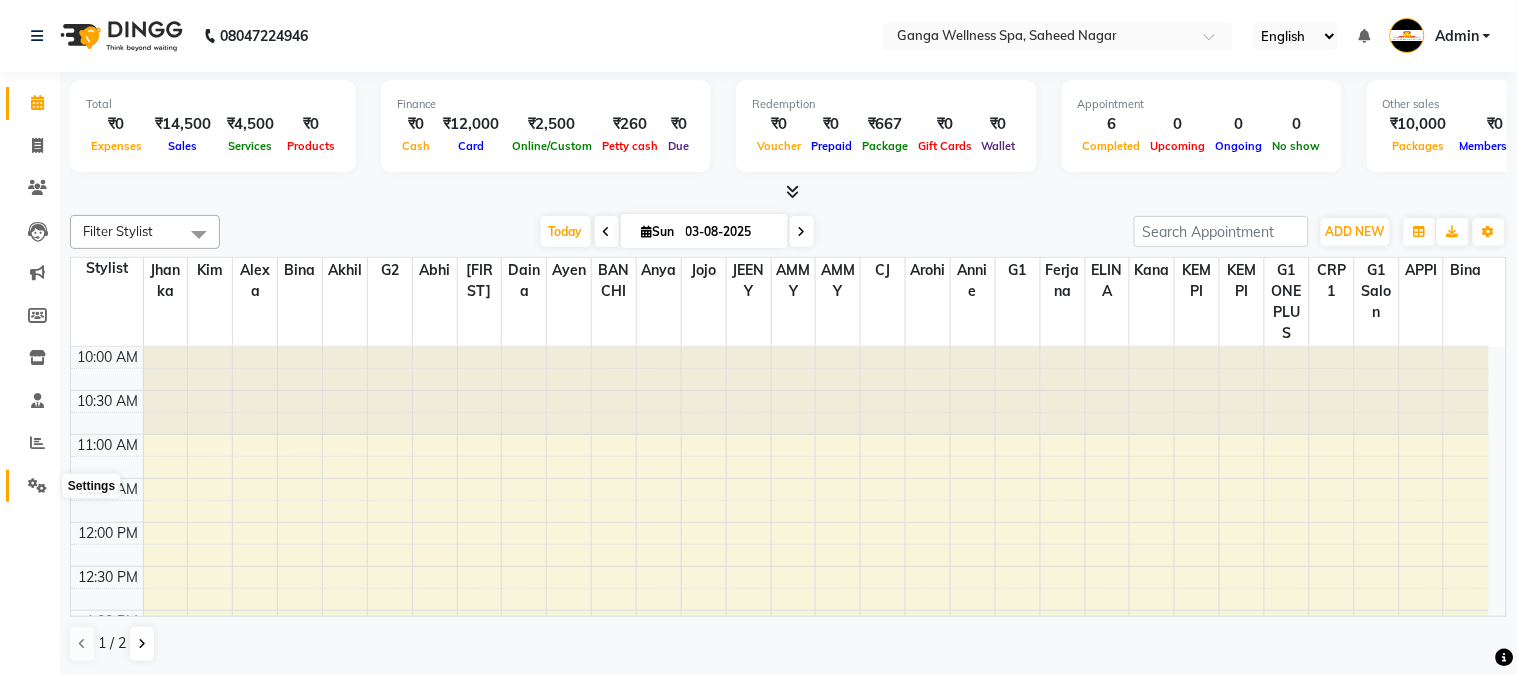 click 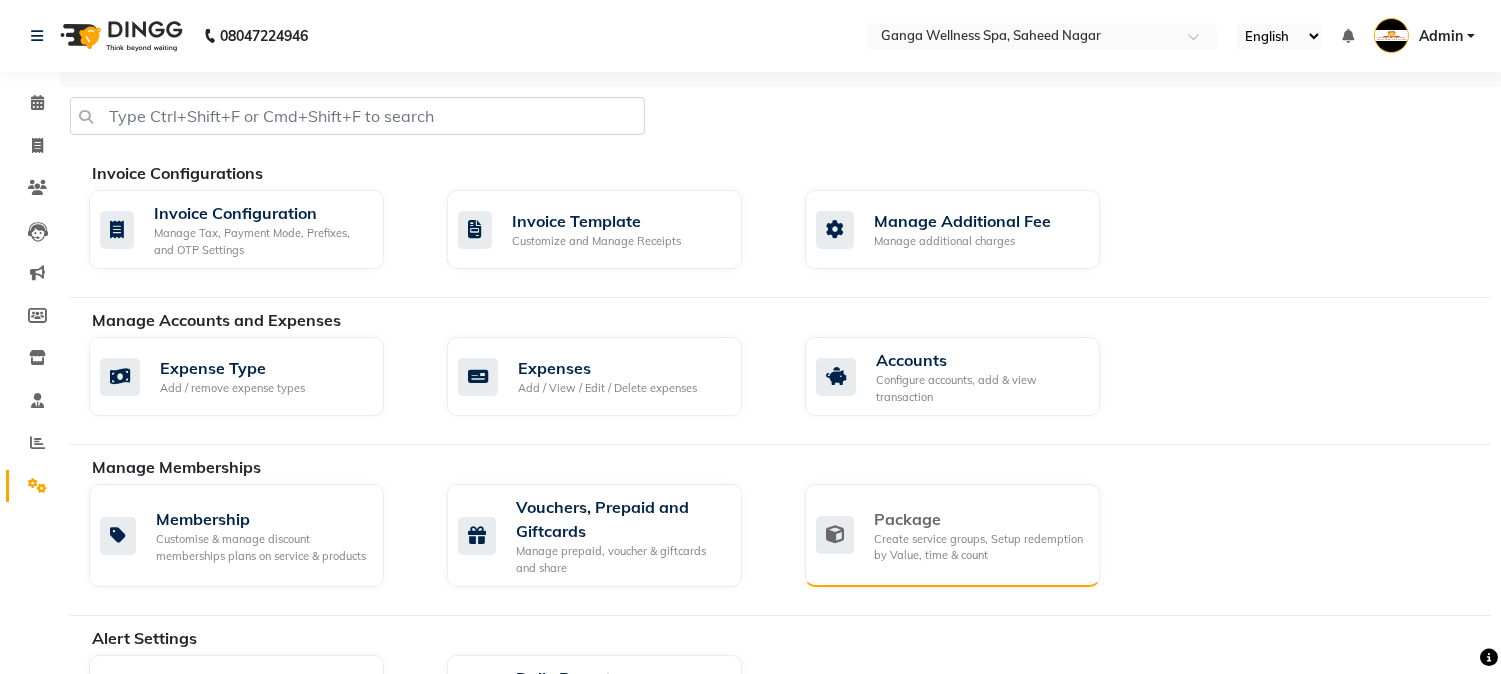 click on "Create service groups, Setup redemption by Value, time & count" 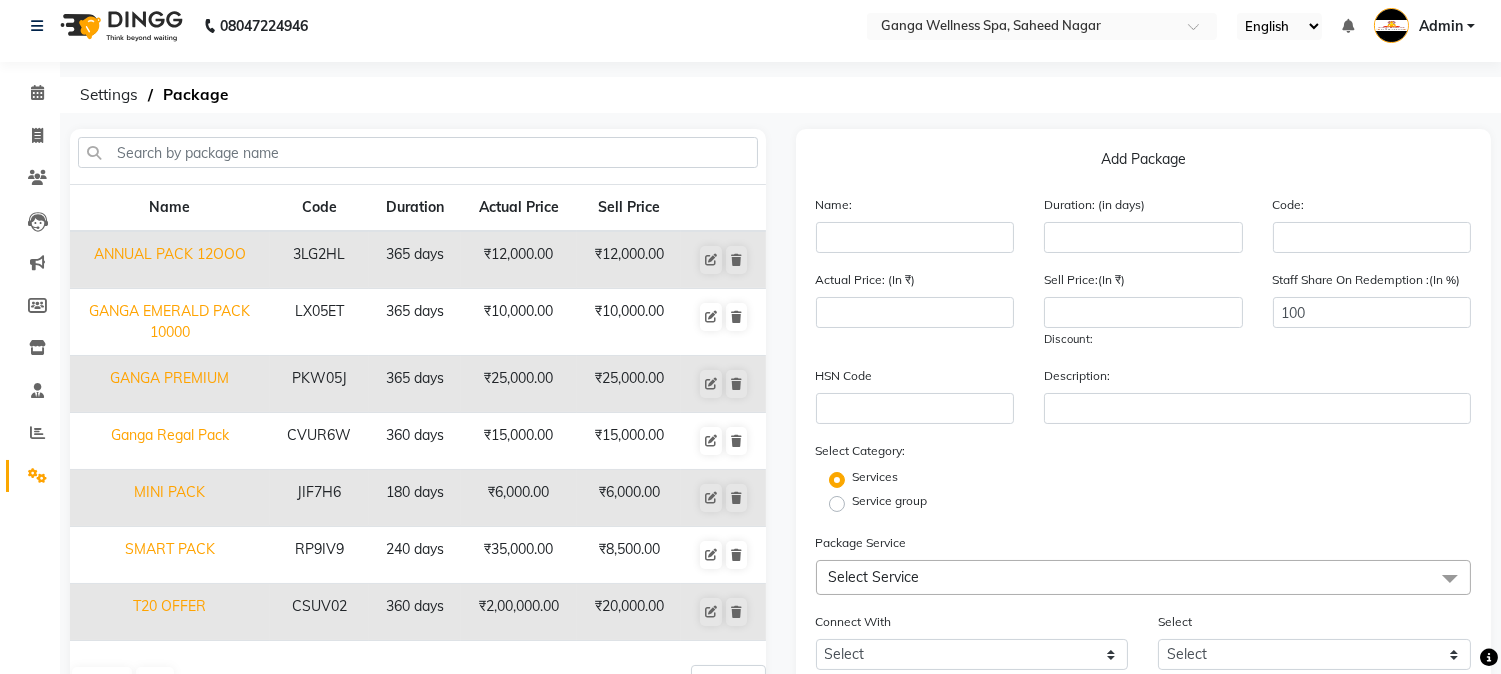 scroll, scrollTop: 8, scrollLeft: 0, axis: vertical 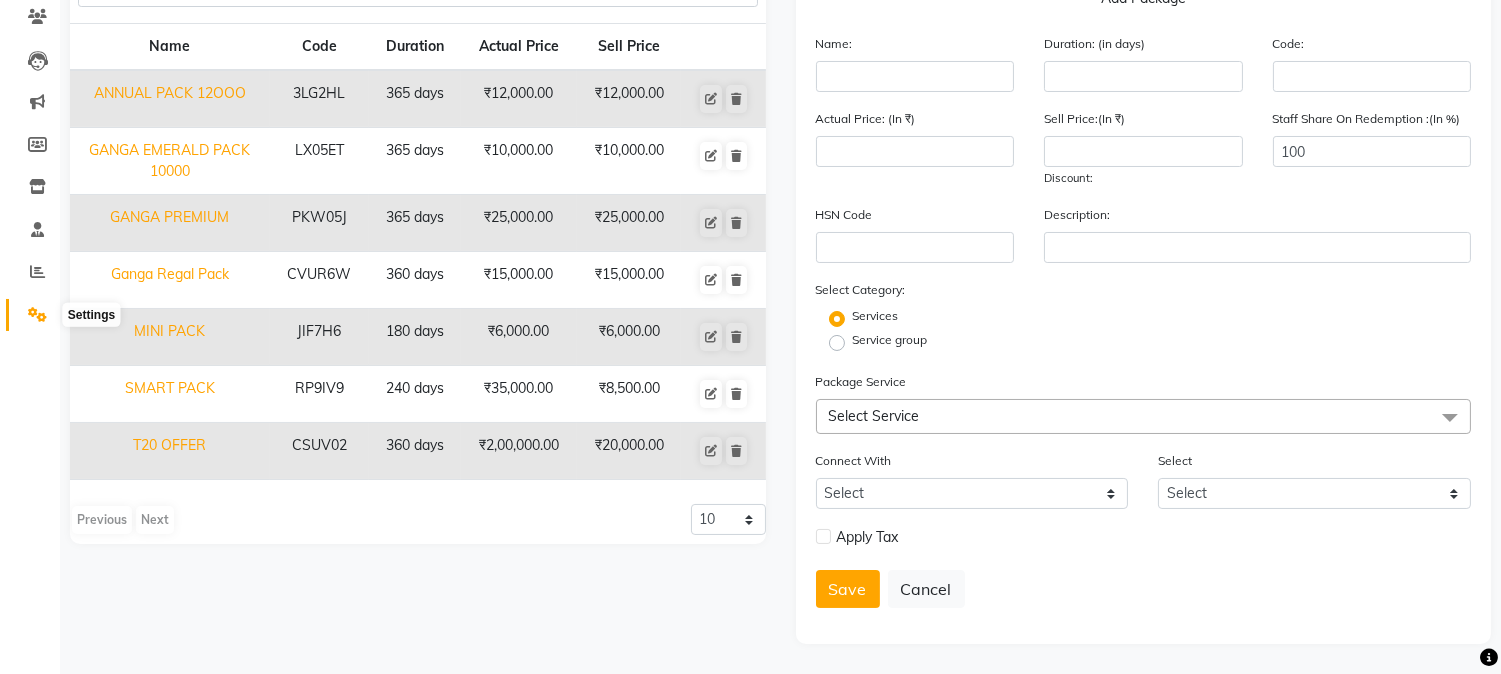 click 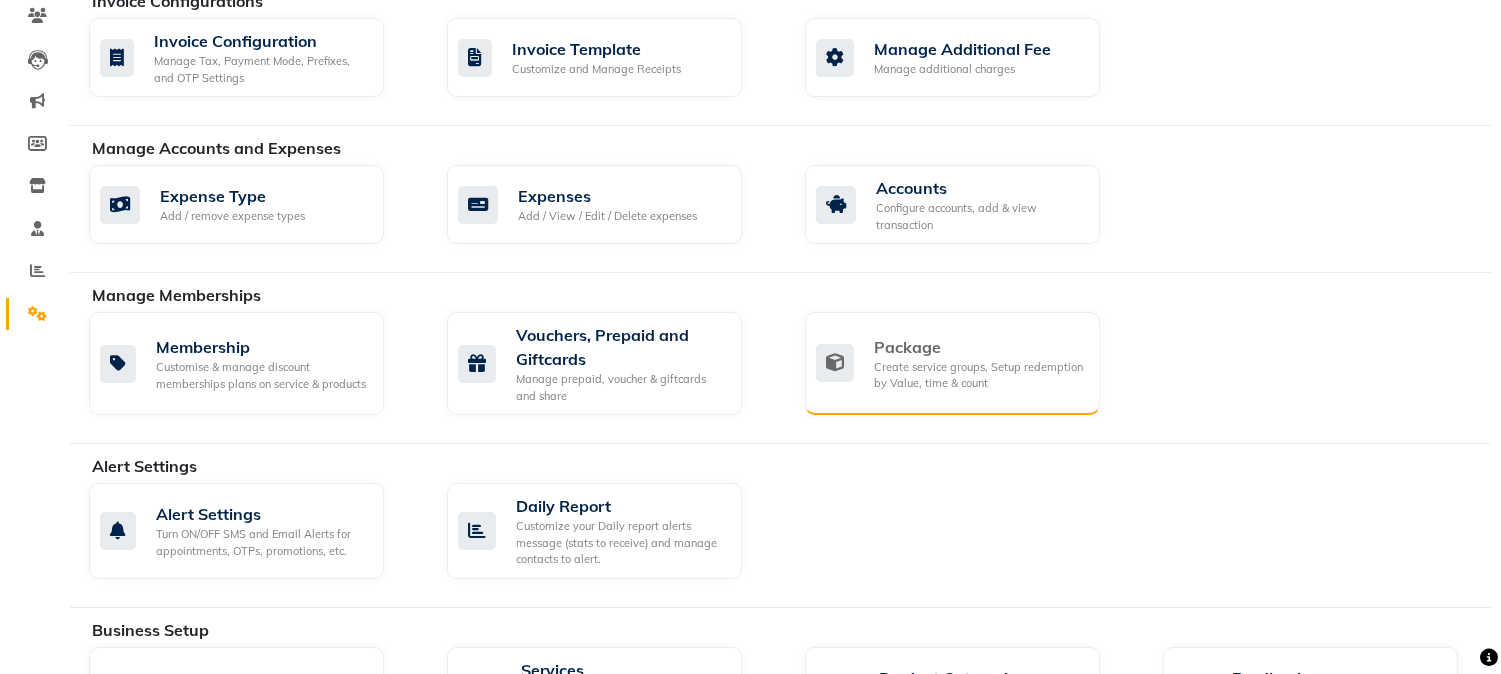 click on "Package Create service groups, Setup redemption by Value, time & count" 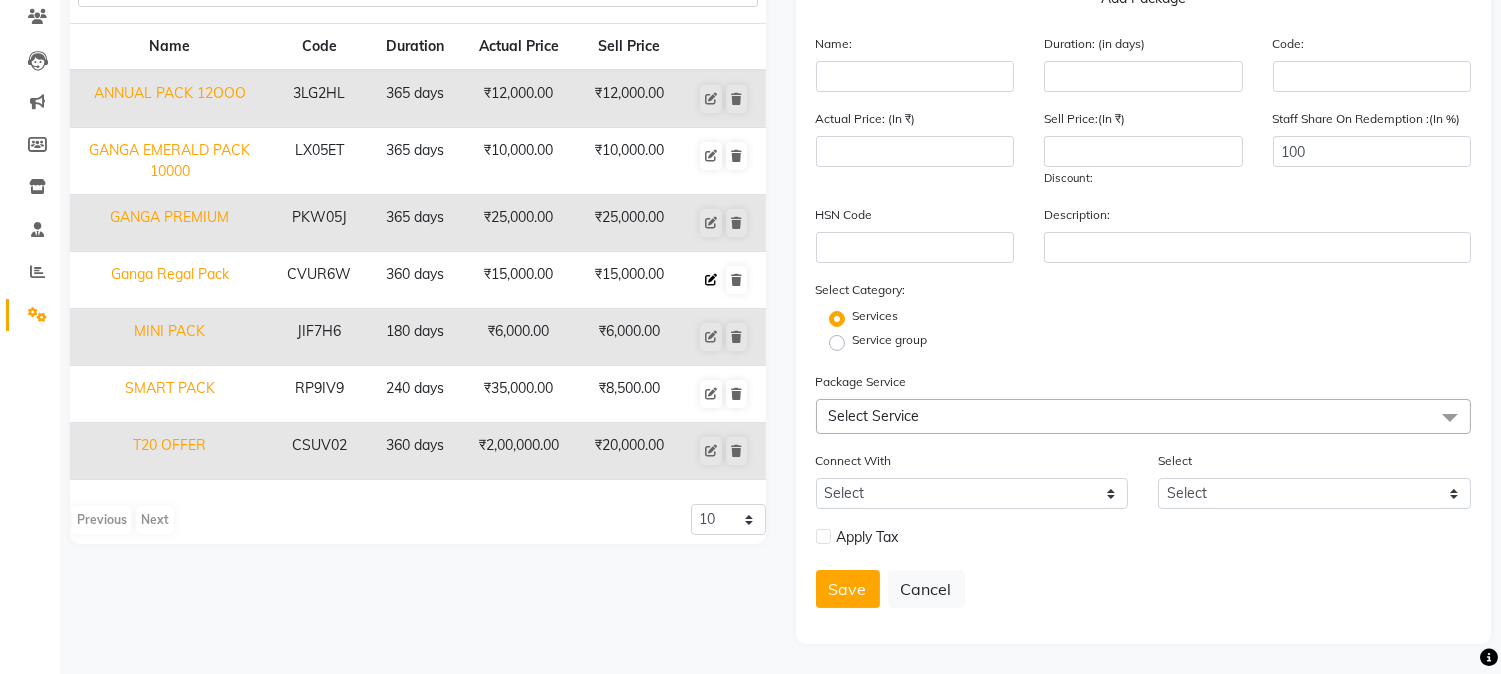 click 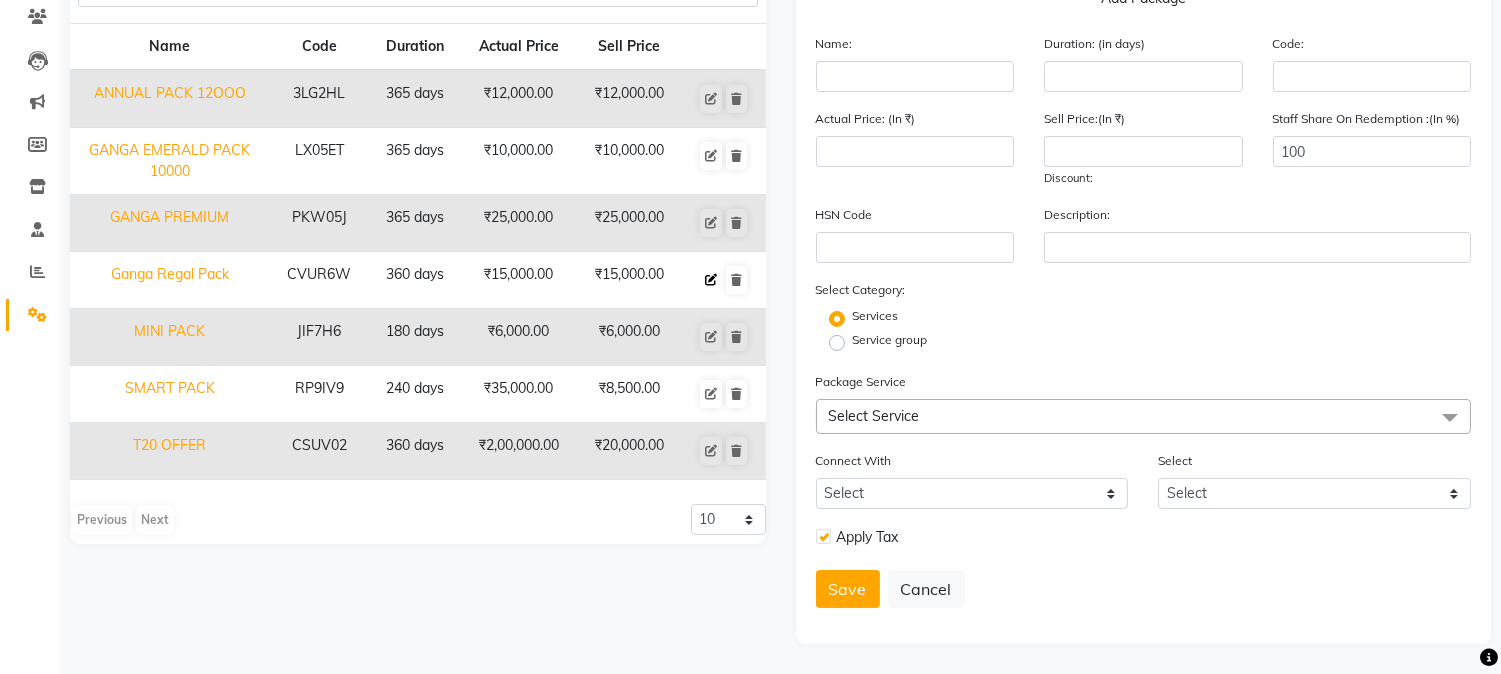 type on "Ganga Regal Pack" 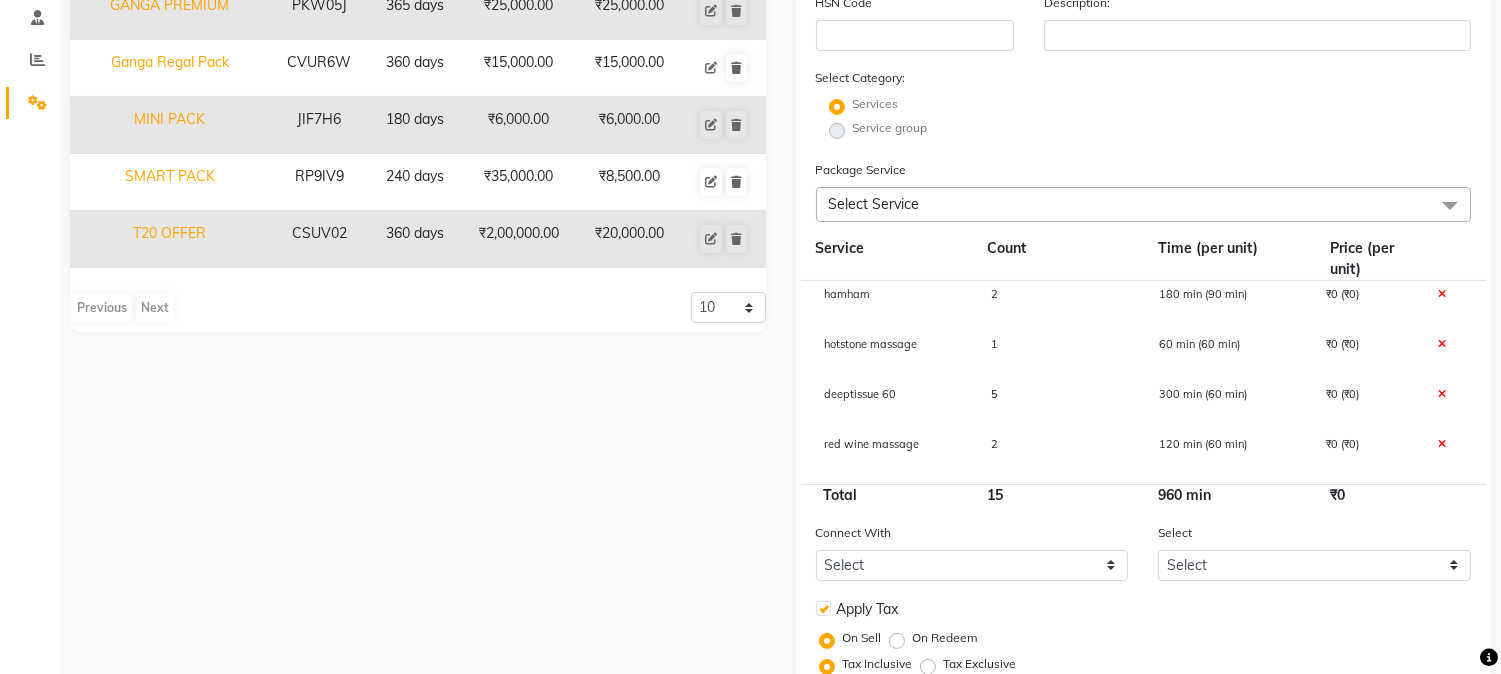 scroll, scrollTop: 390, scrollLeft: 0, axis: vertical 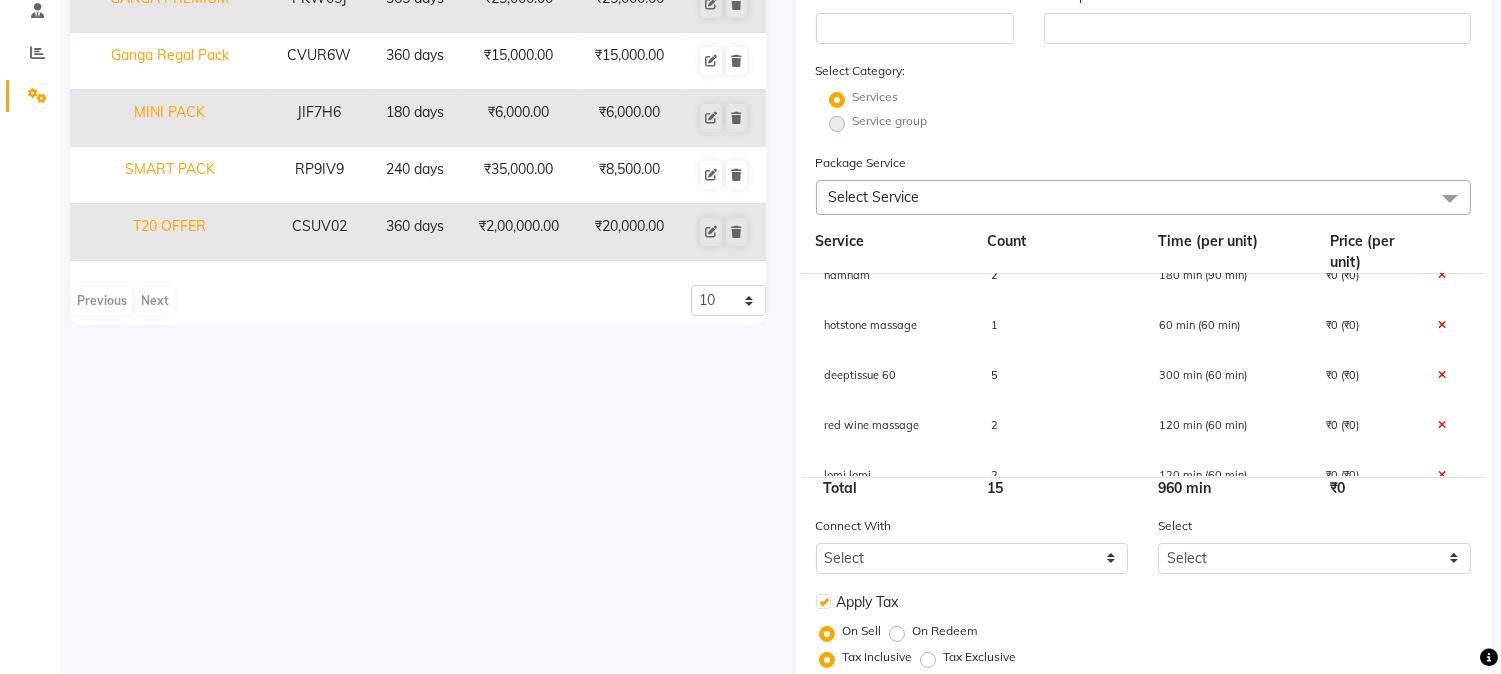 click on "2" 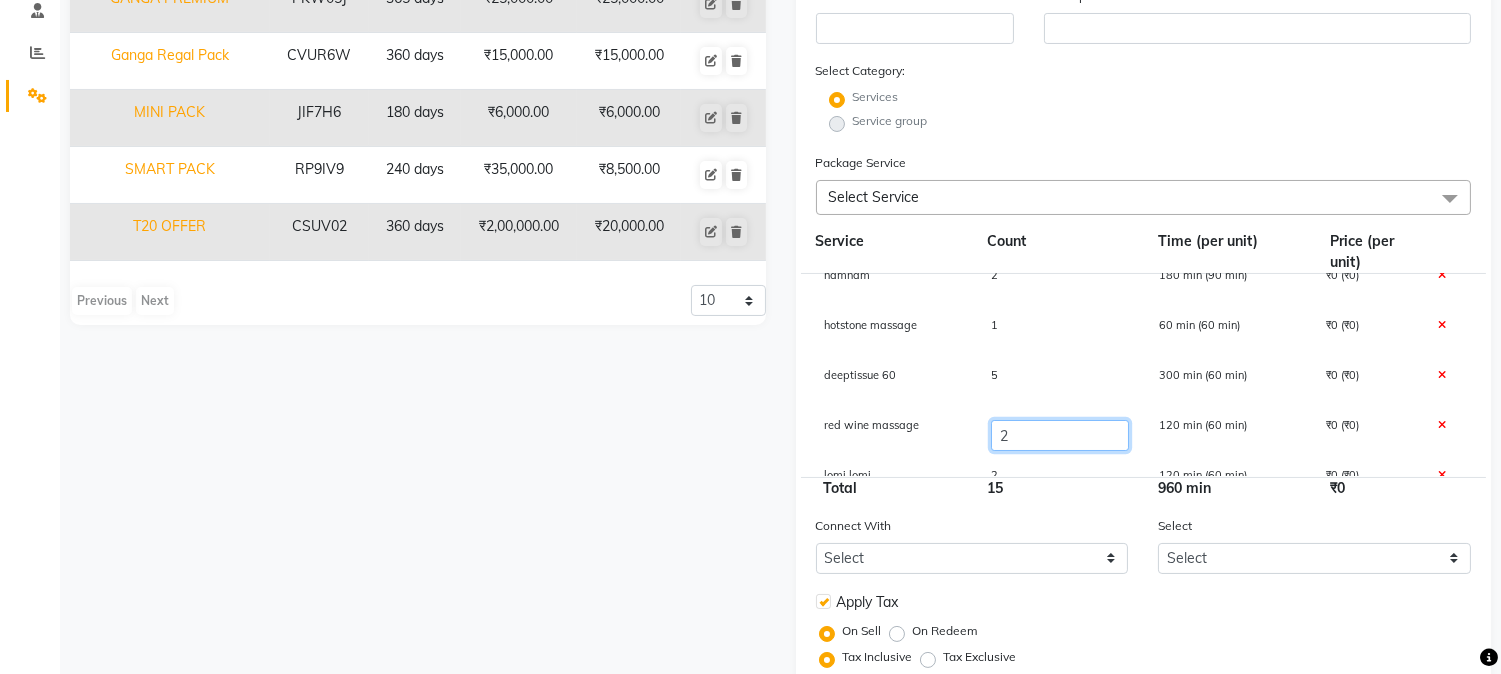 click on "2" 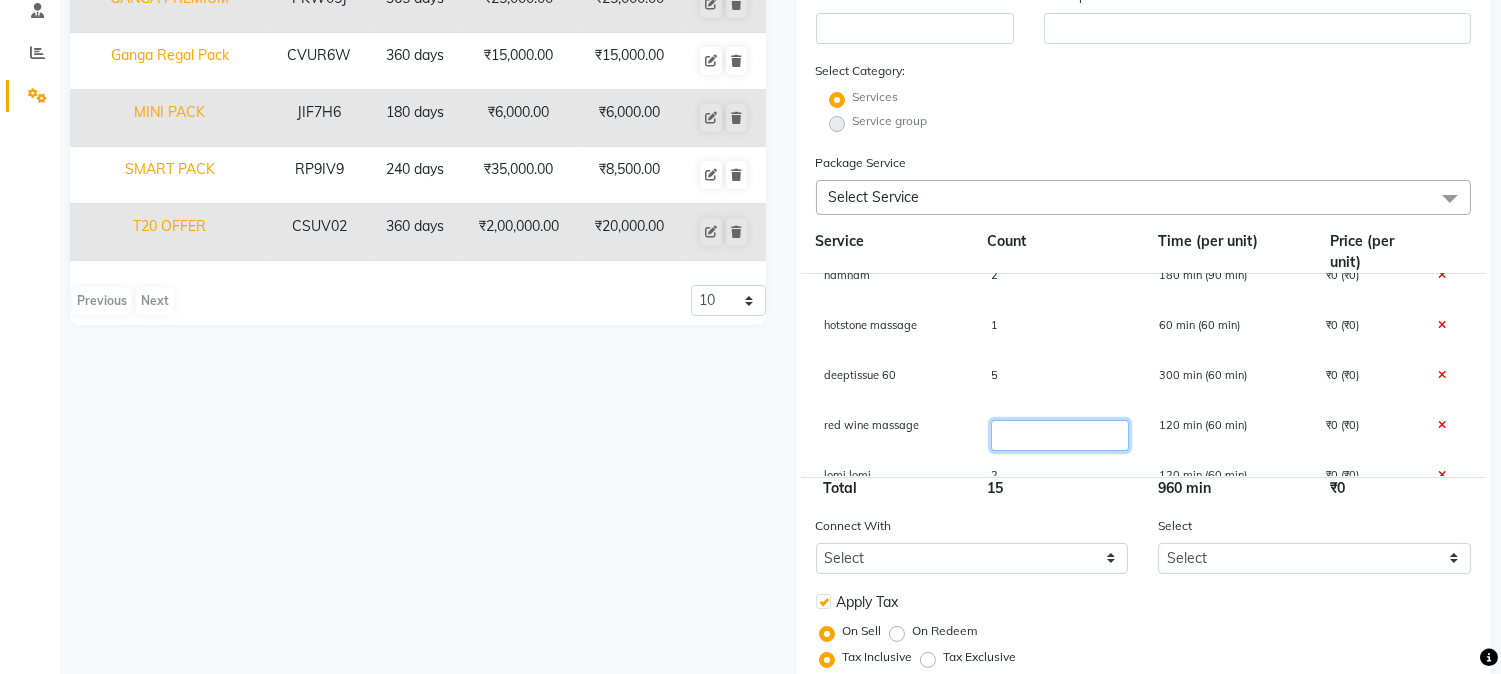 type on "1" 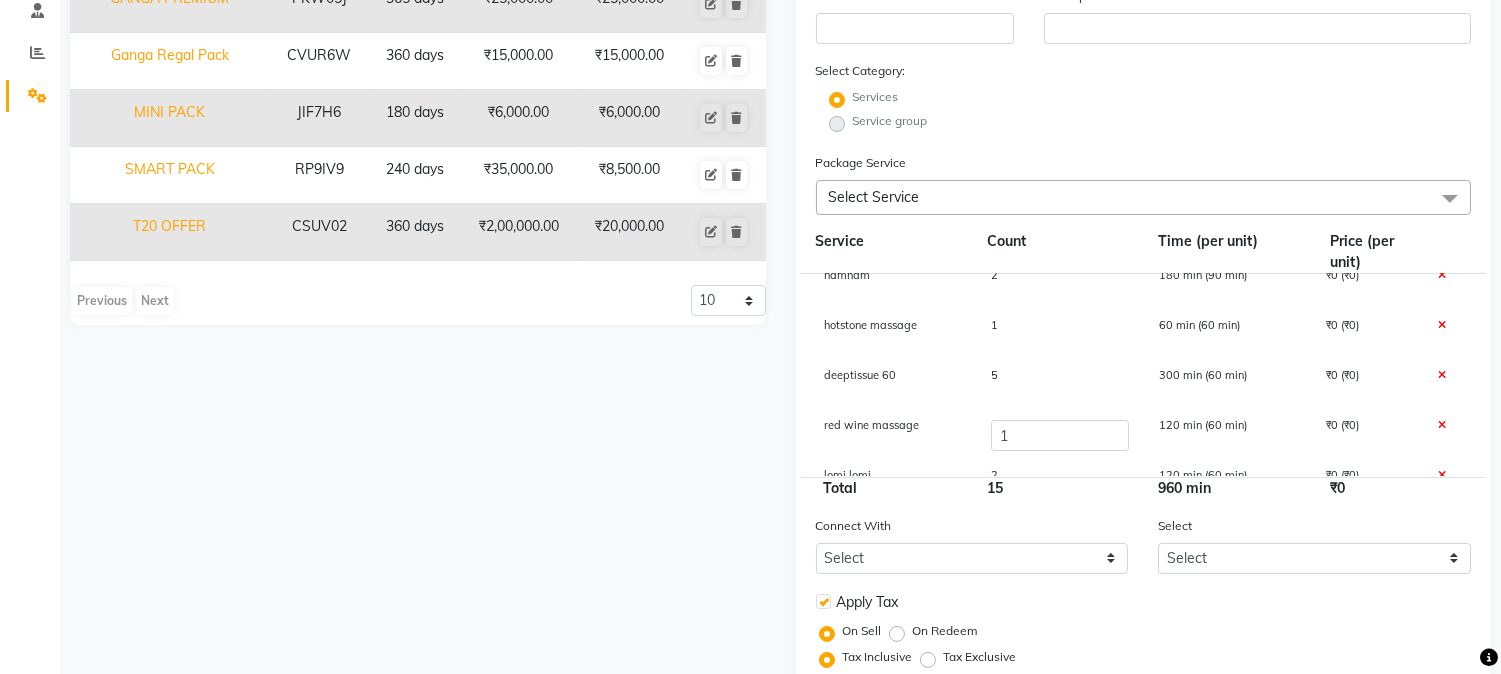 click on "Name Code Duration Actual Price Sell Price ANNUAL PACK 12OOO 3LG2HL 365 days  ₹12,000.00   ₹12,000.00  GANGA EMERALD PACK 10000 LX05ET 365 days  ₹10,000.00   ₹10,000.00  GANGA PREMIUM  PKW05J 365 days  ₹25,000.00   ₹25,000.00  Ganga Regal Pack CVUR6W 360 days  ₹15,000.00   ₹15,000.00  MINI PACK JIF7H6 180 days  ₹6,000.00   ₹6,000.00  SMART PACK  RP9IV9 240 days  ₹35,000.00   ₹8,500.00  T20 OFFER CSUV02 360 days  ₹2,00,000.00   ₹20,000.00   Previous   Next  10 20 50 100" 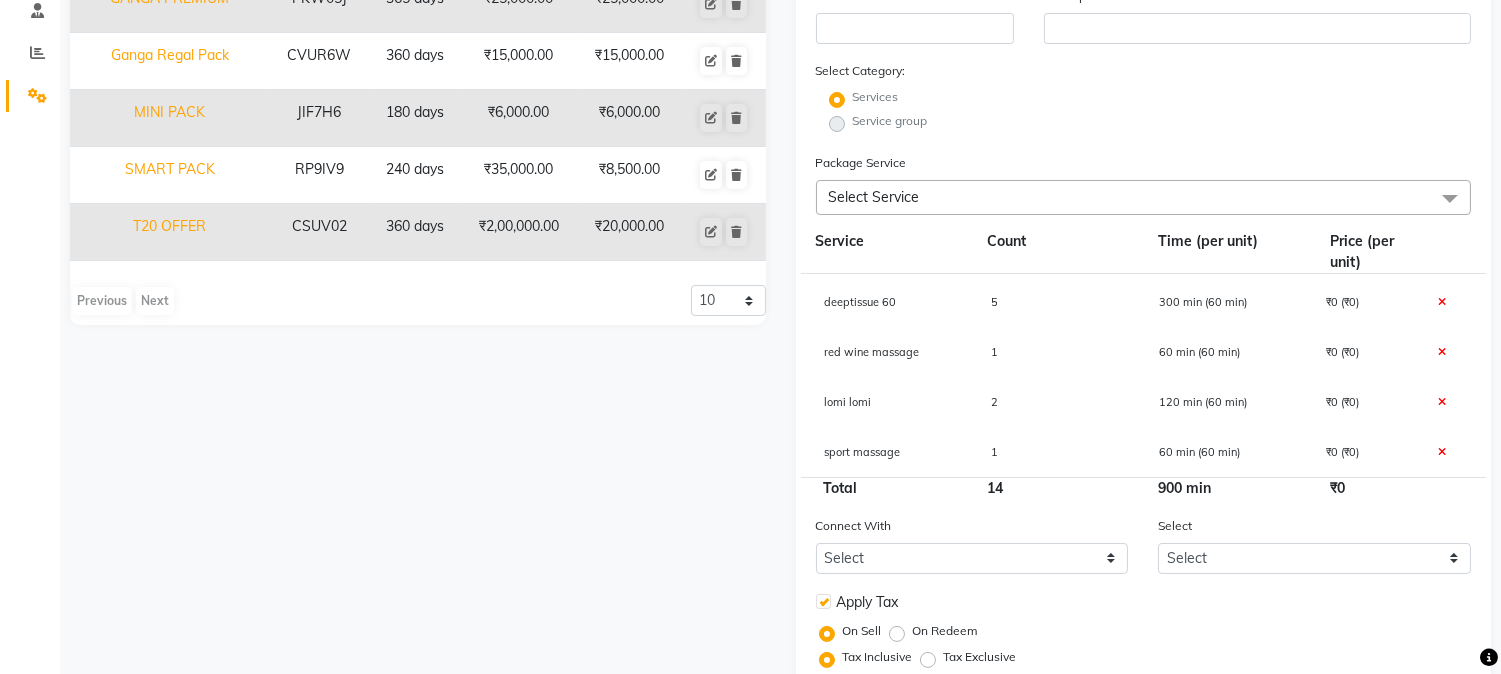 scroll, scrollTop: 102, scrollLeft: 0, axis: vertical 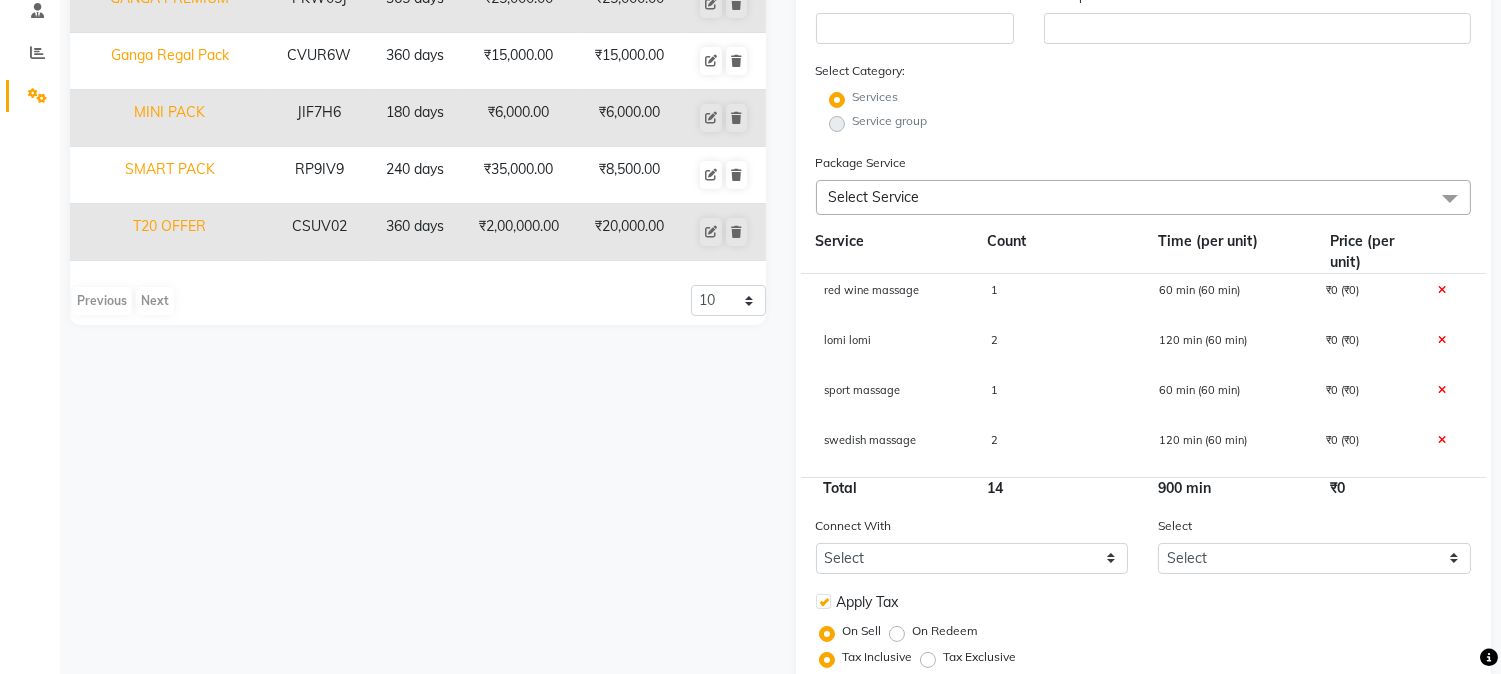 click on "2" 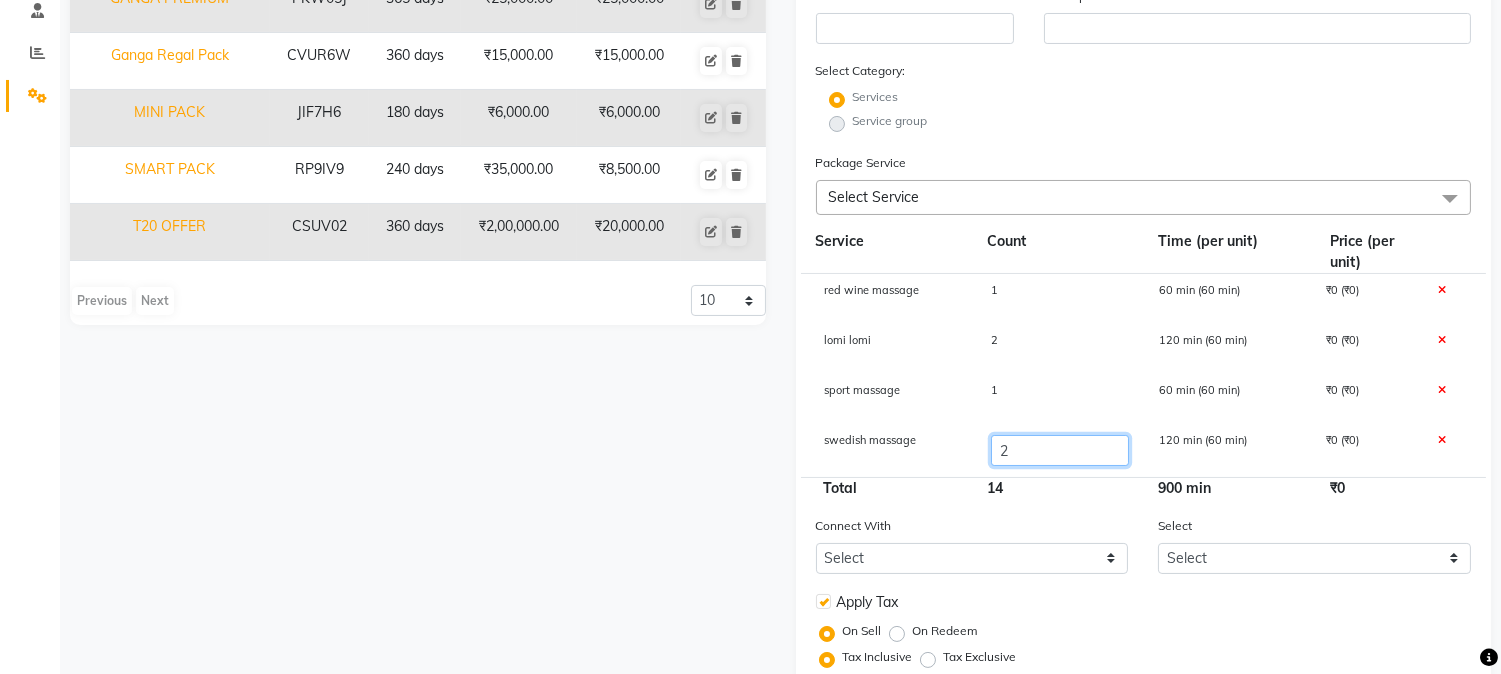 click on "2" 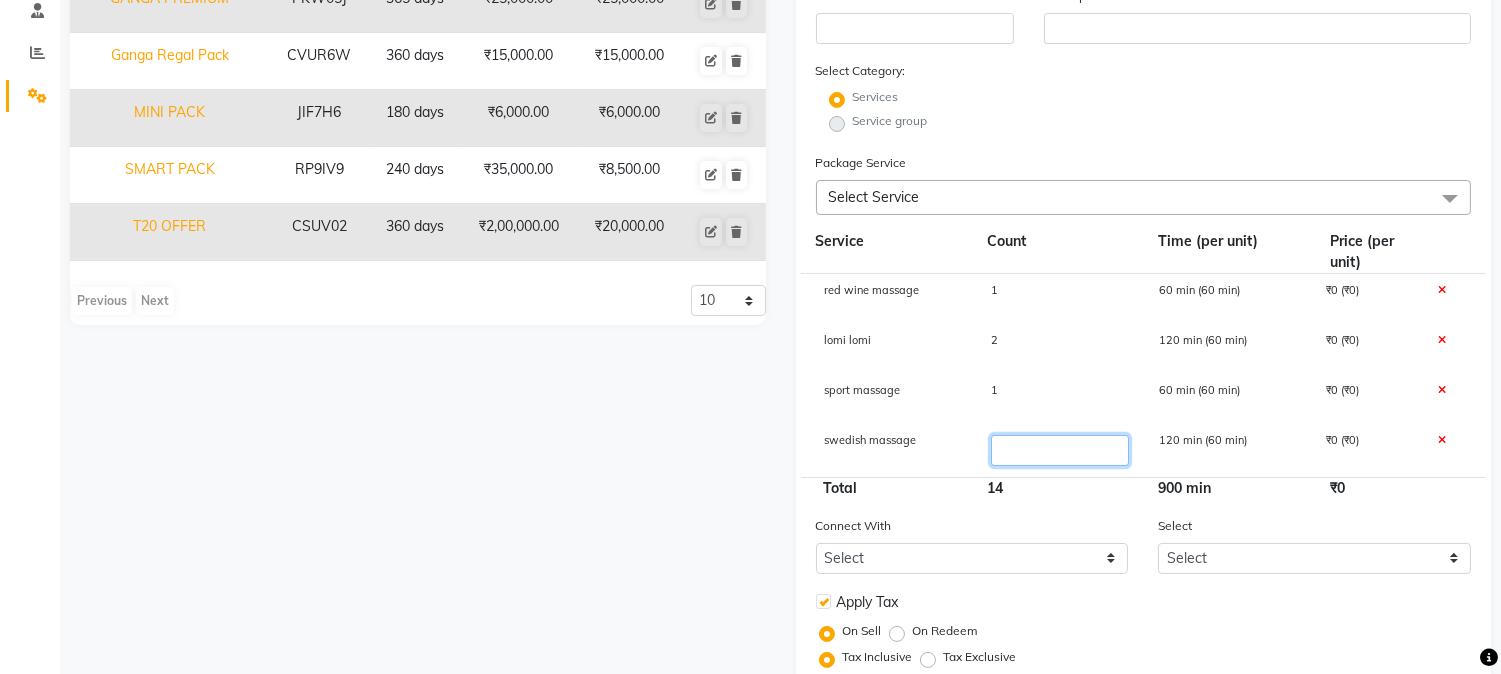 type on "3" 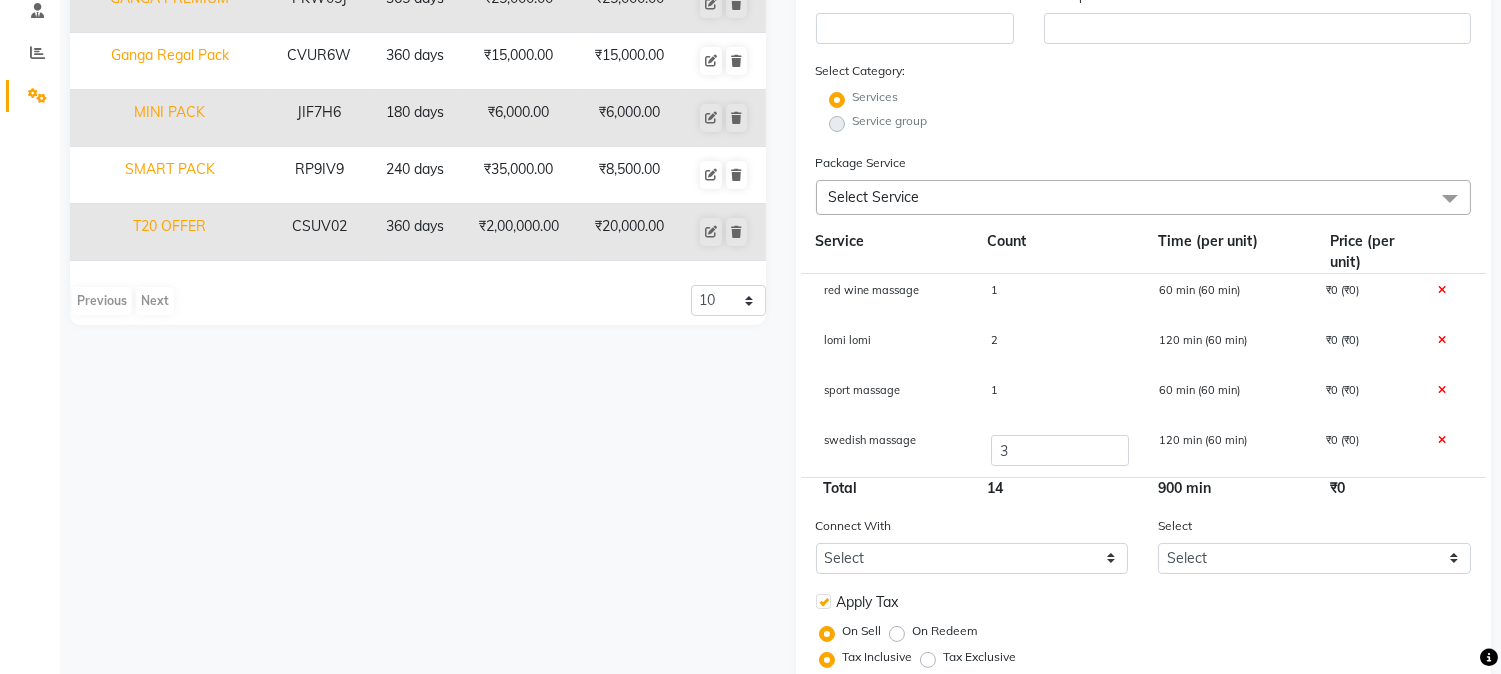 click on "Name Code Duration Actual Price Sell Price ANNUAL PACK 12OOO 3LG2HL 365 days  ₹12,000.00   ₹12,000.00  GANGA EMERALD PACK 10000 LX05ET 365 days  ₹10,000.00   ₹10,000.00  GANGA PREMIUM  PKW05J 365 days  ₹25,000.00   ₹25,000.00  Ganga Regal Pack CVUR6W 360 days  ₹15,000.00   ₹15,000.00  MINI PACK JIF7H6 180 days  ₹6,000.00   ₹6,000.00  SMART PACK  RP9IV9 240 days  ₹35,000.00   ₹8,500.00  T20 OFFER CSUV02 360 days  ₹2,00,000.00   ₹20,000.00   Previous   Next  10 20 50 100" 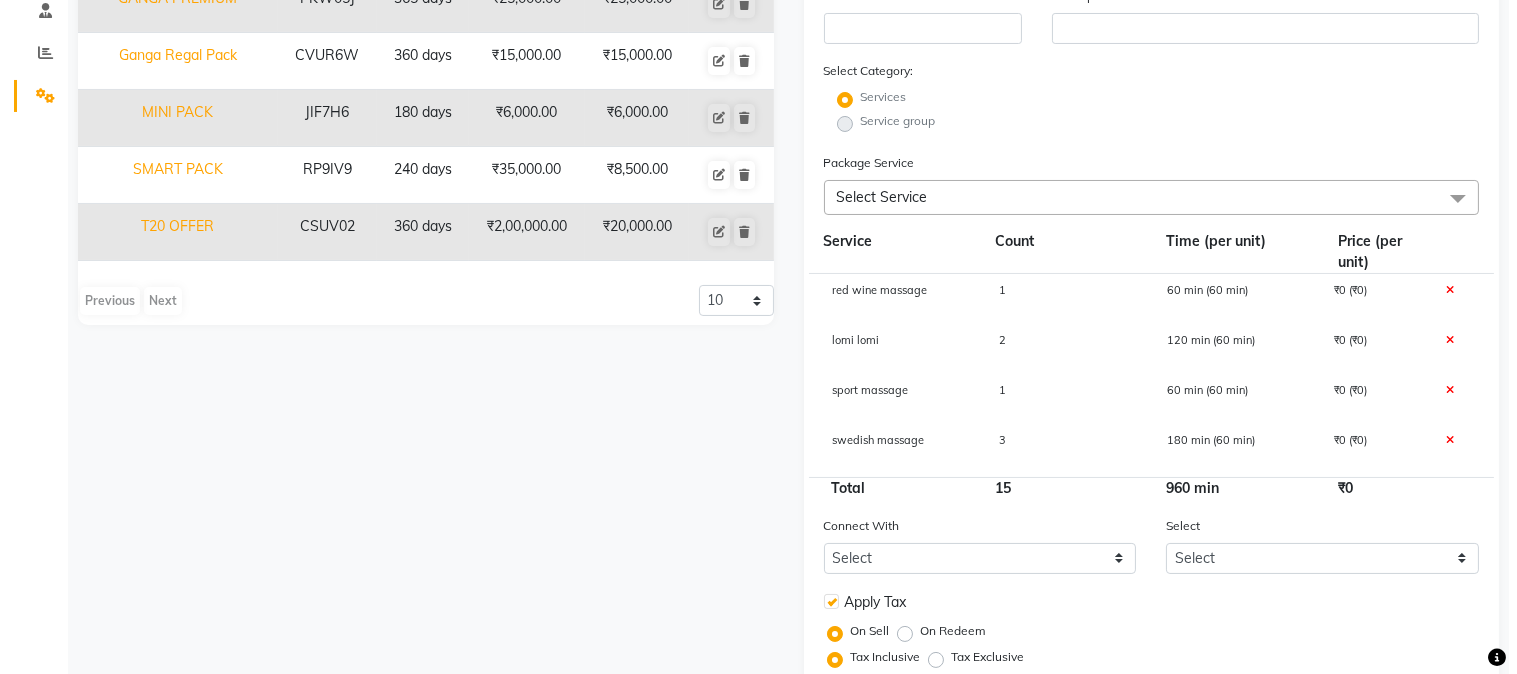 scroll, scrollTop: 507, scrollLeft: 0, axis: vertical 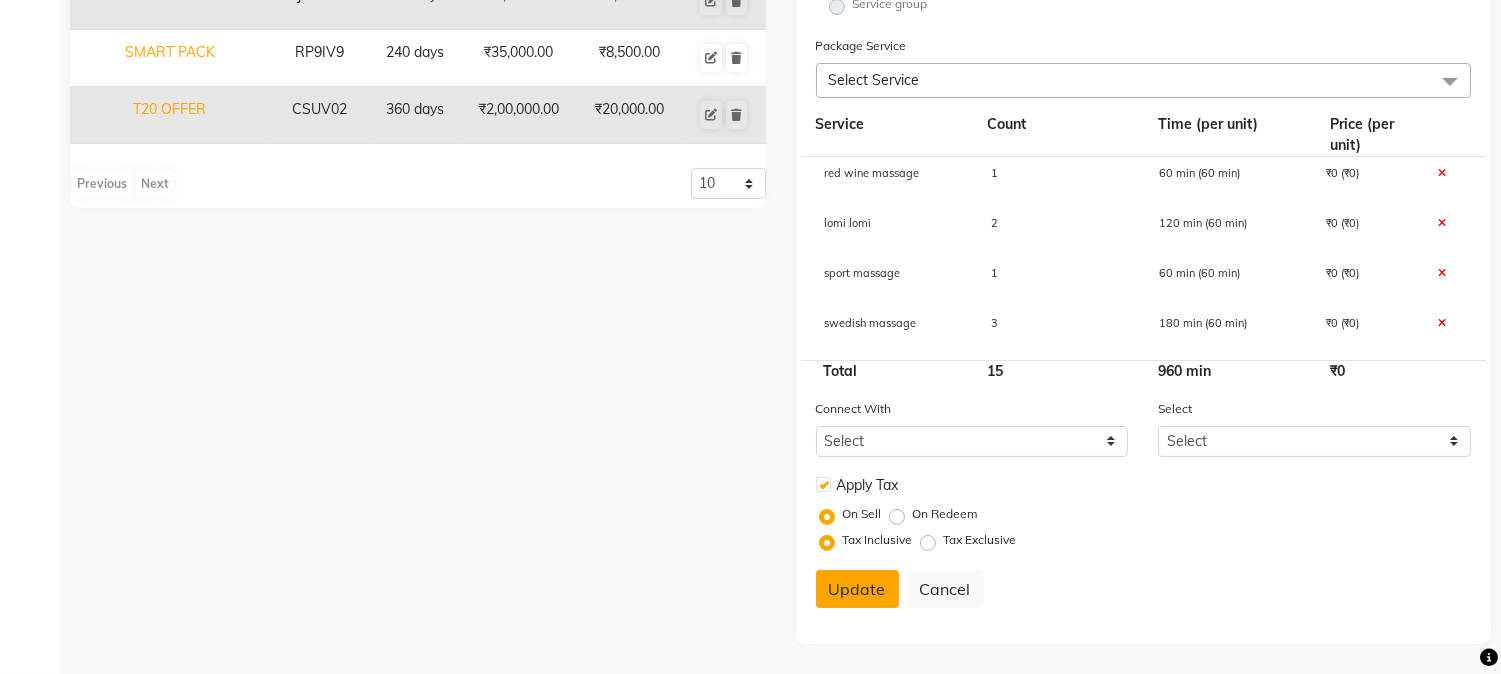click on "Update" 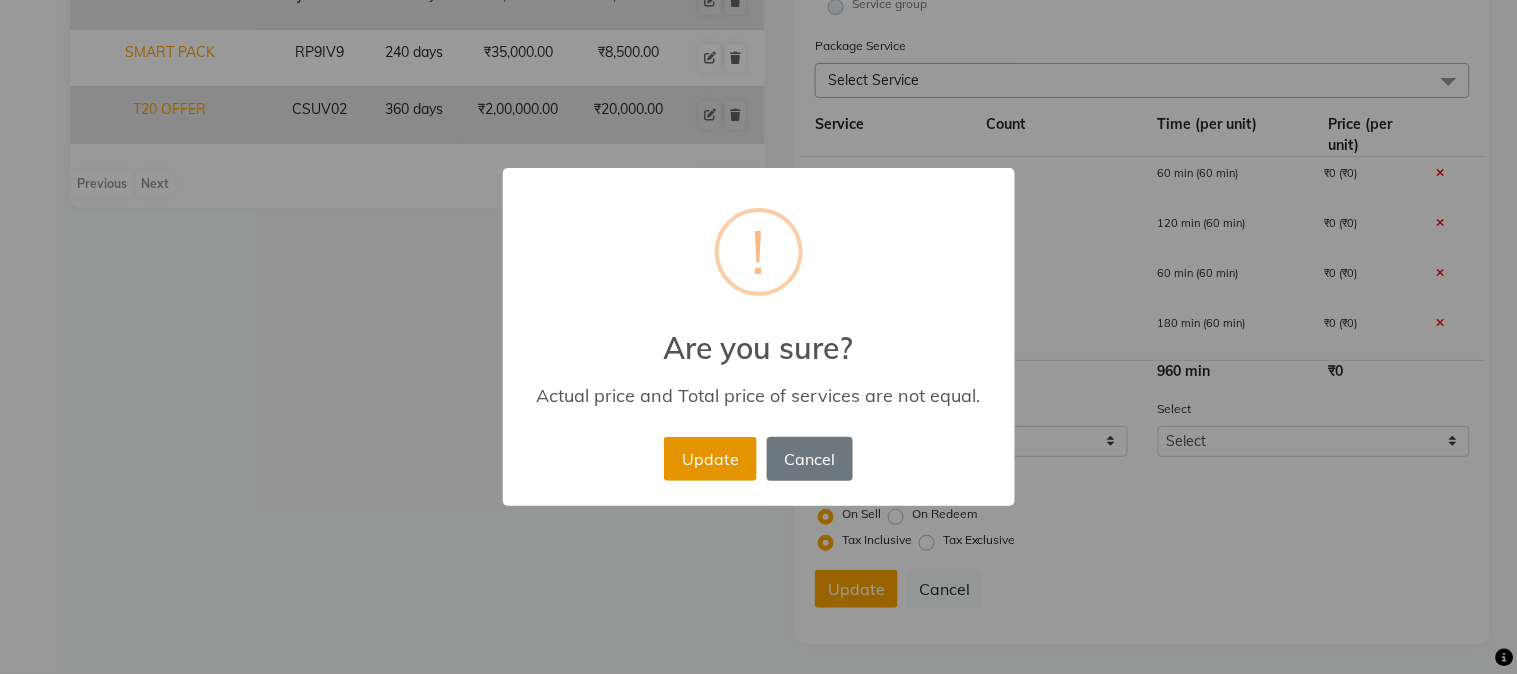 click on "Update" at bounding box center (710, 459) 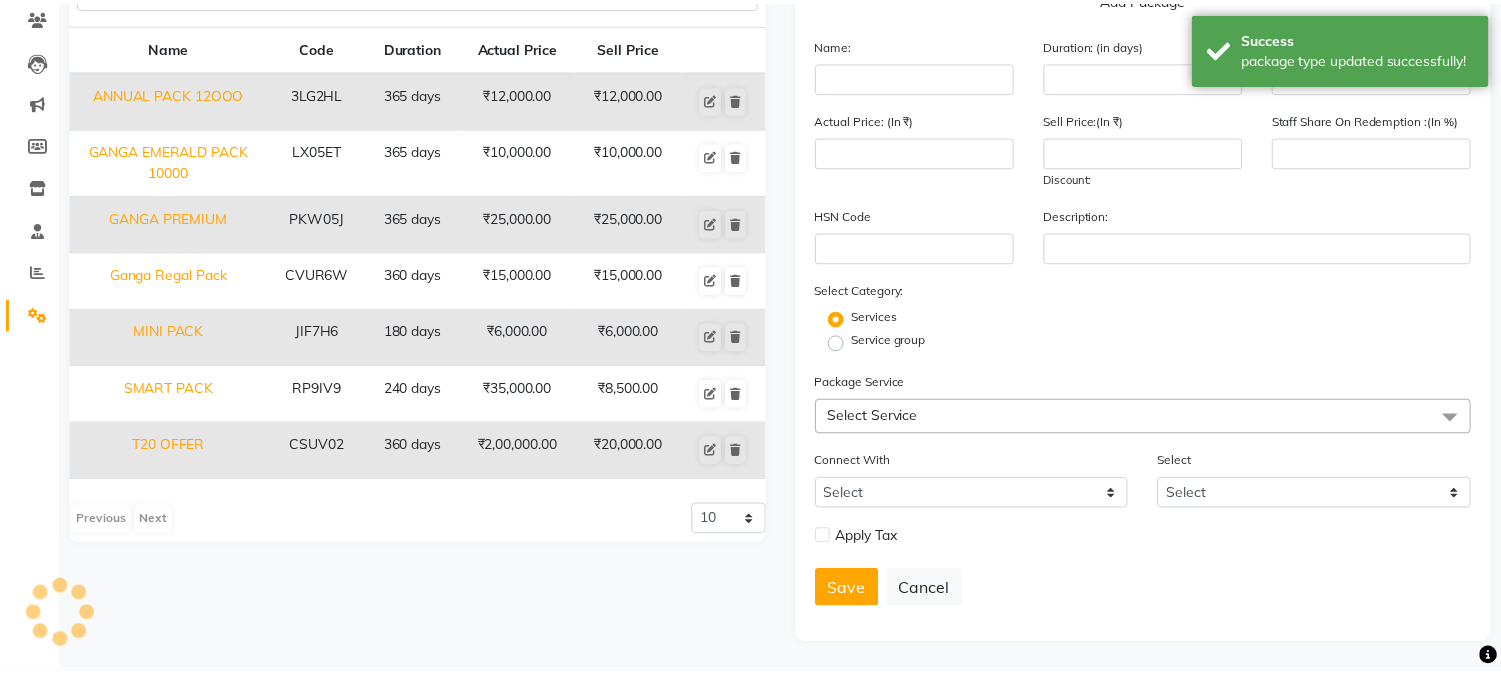scroll, scrollTop: 172, scrollLeft: 0, axis: vertical 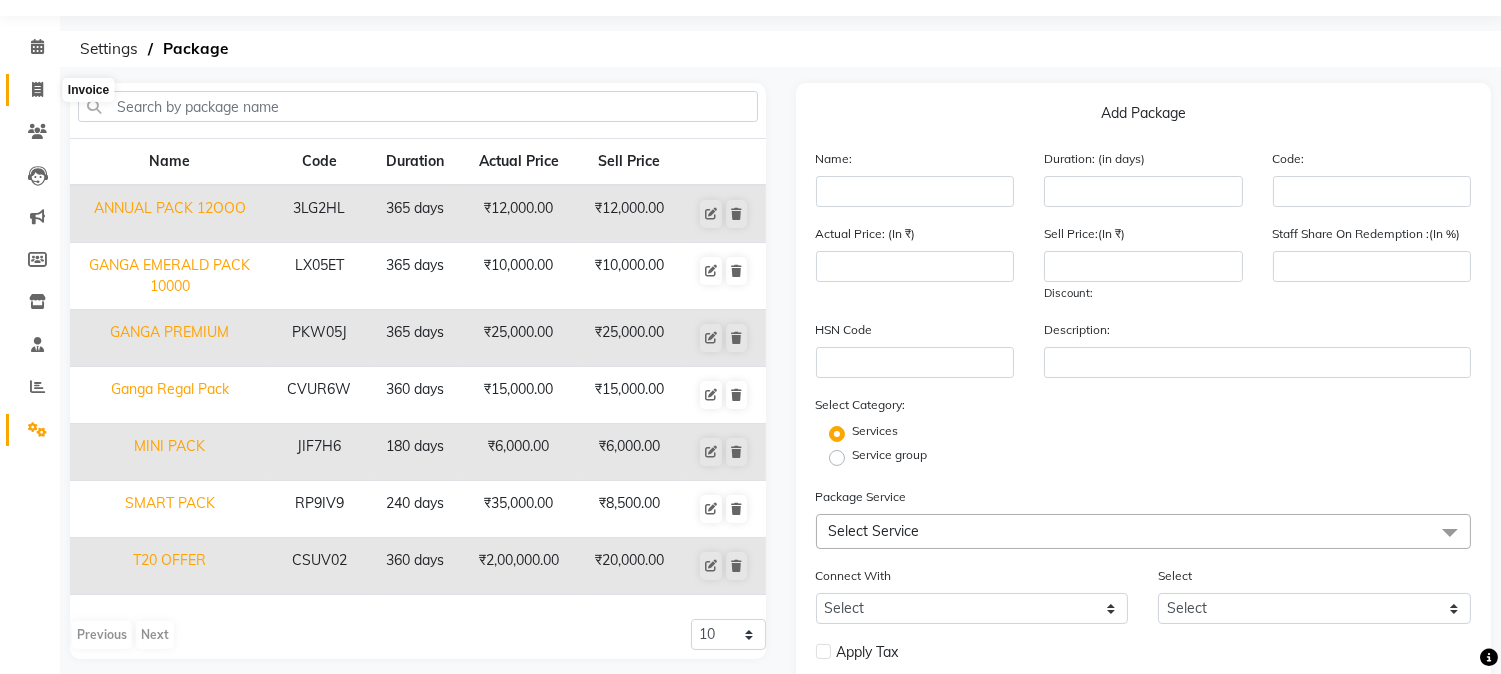 click 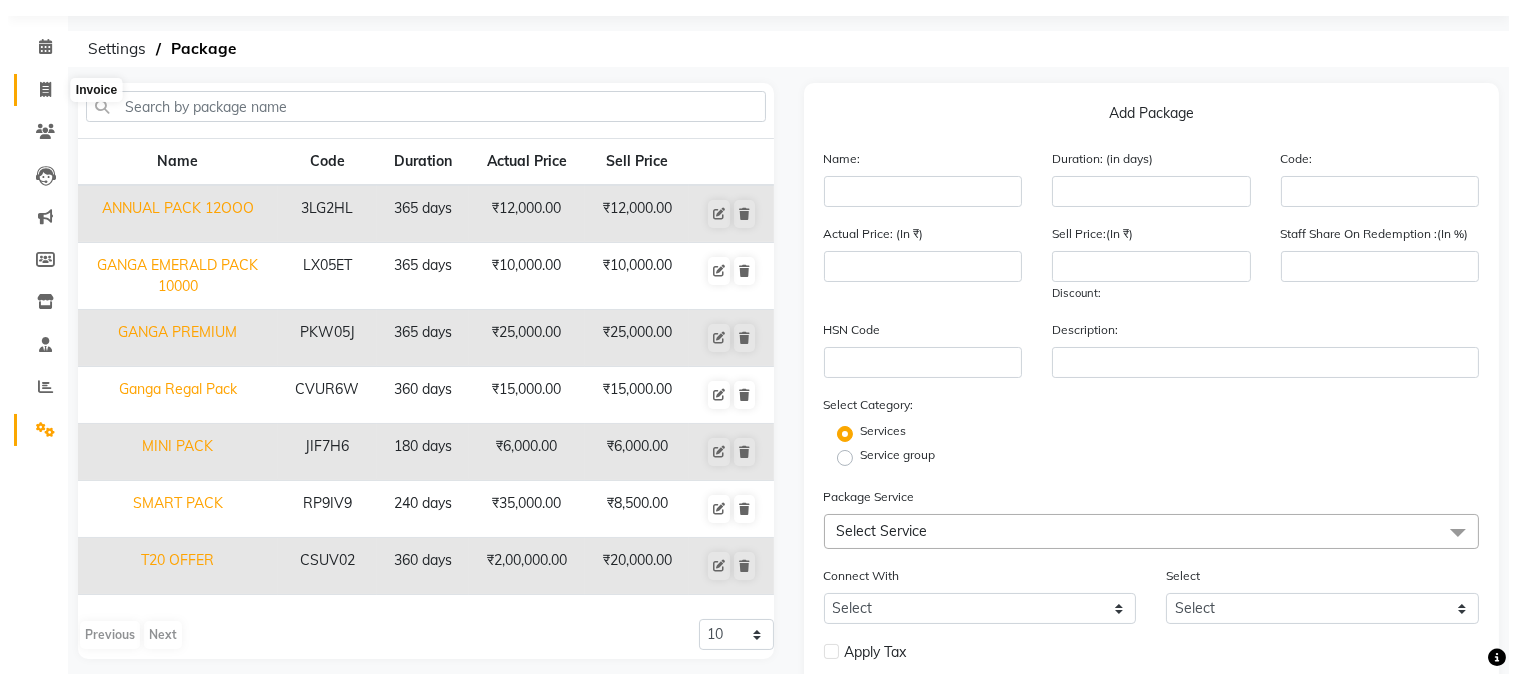 scroll, scrollTop: 0, scrollLeft: 0, axis: both 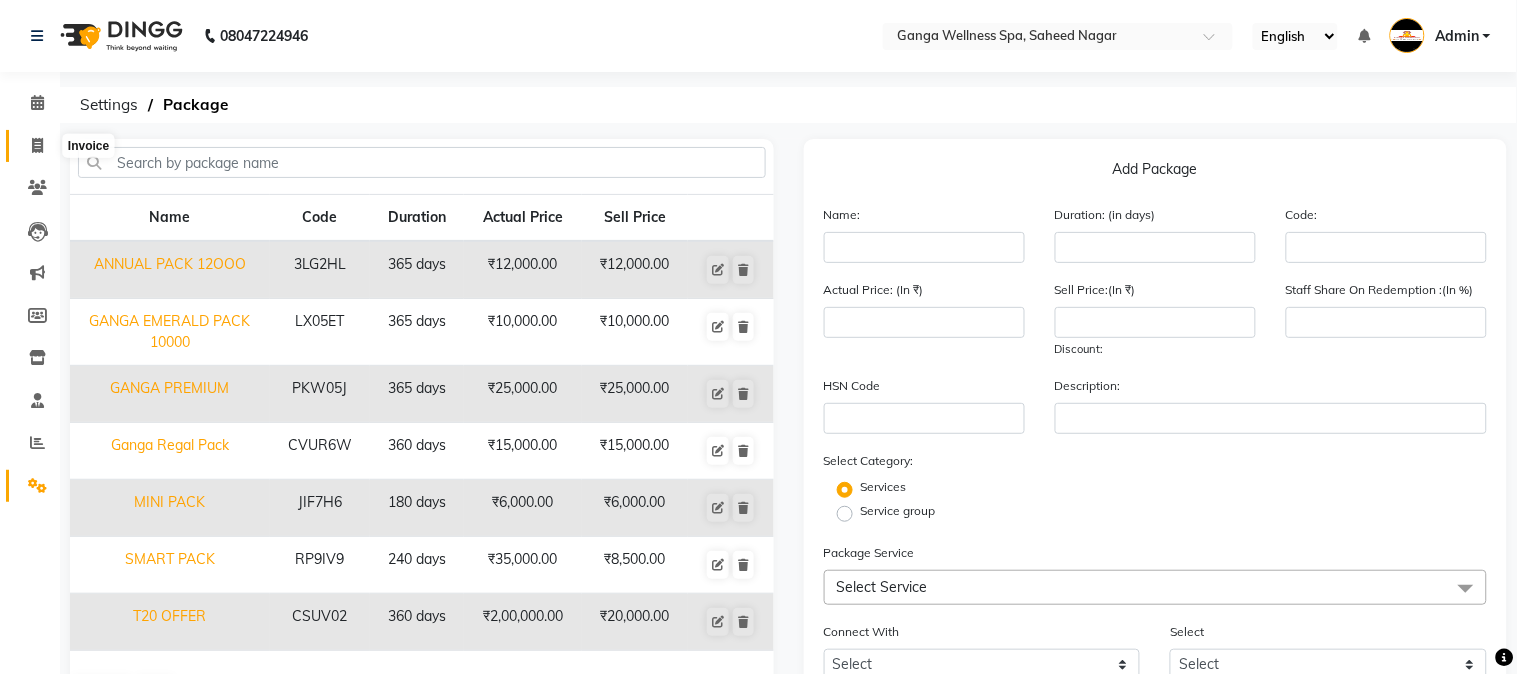 select on "service" 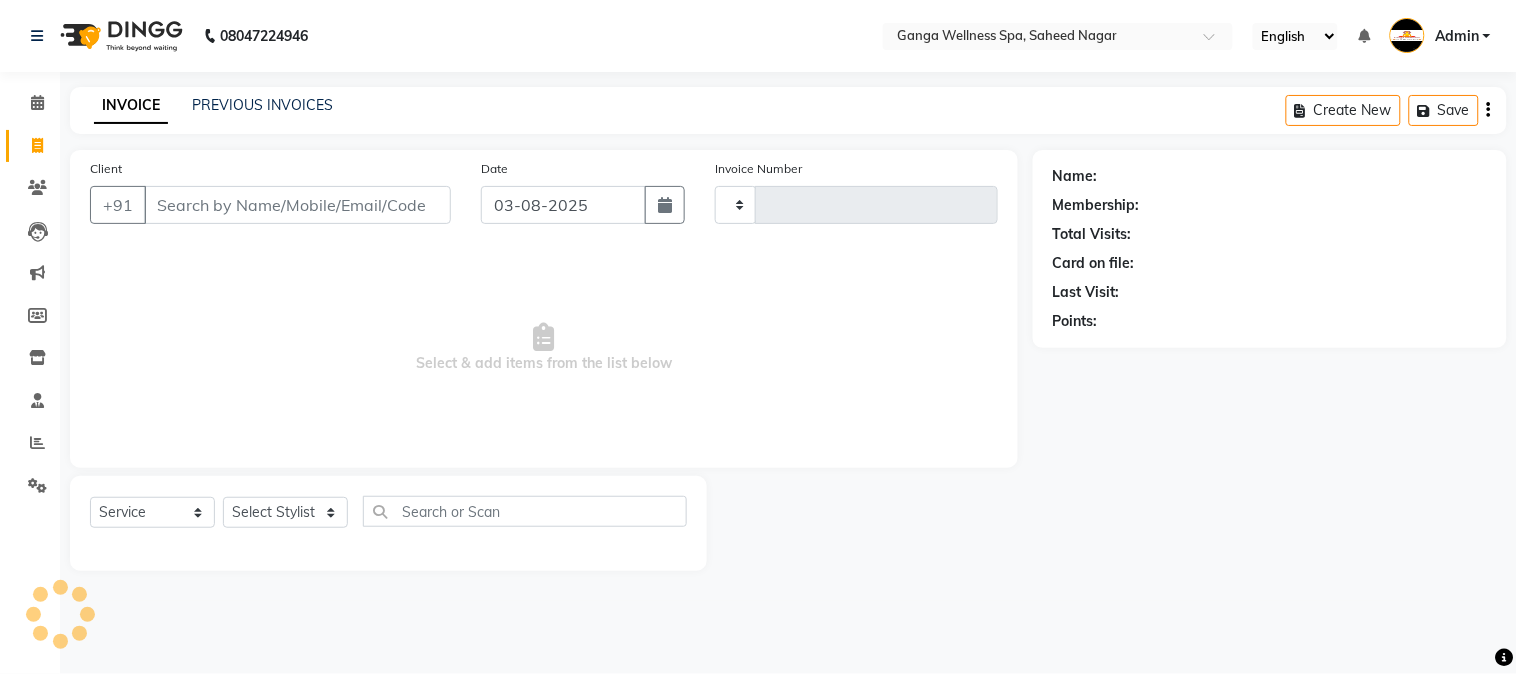 type on "2307" 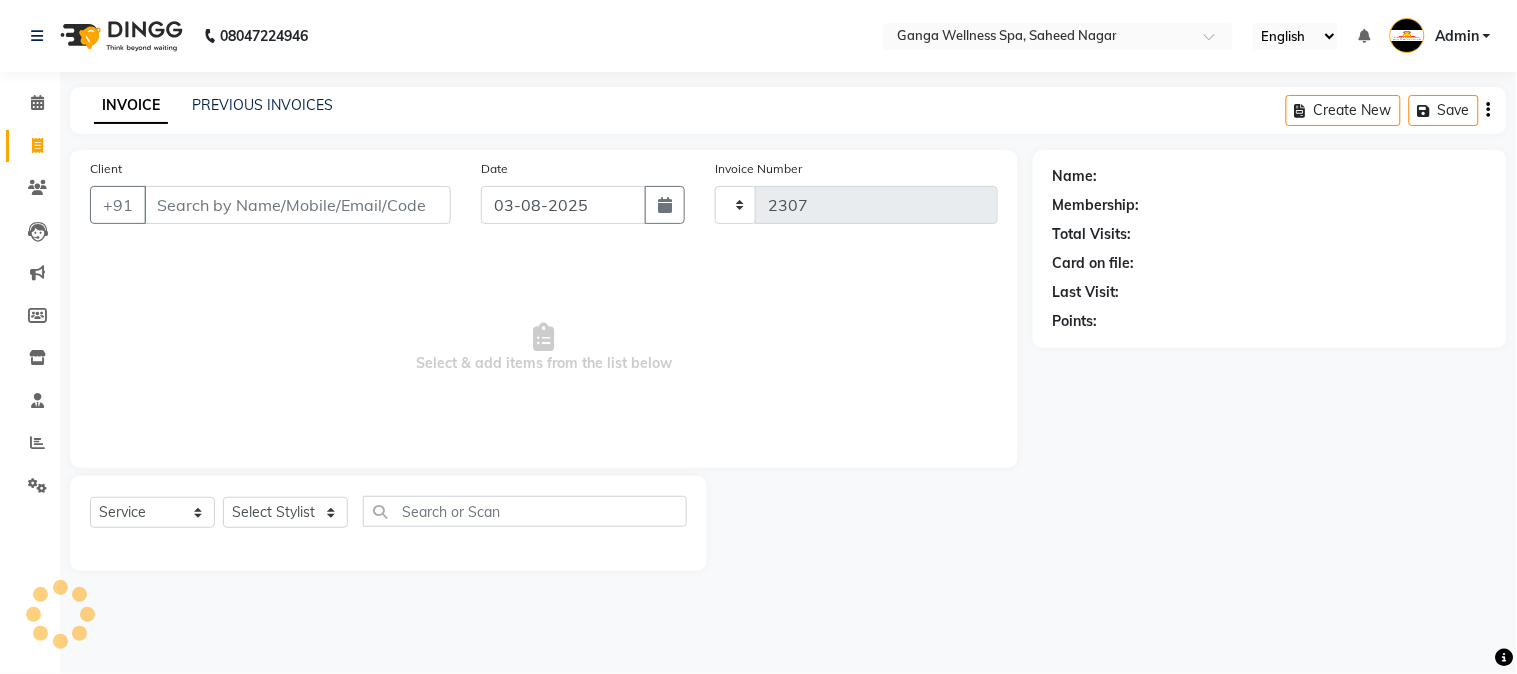 select on "762" 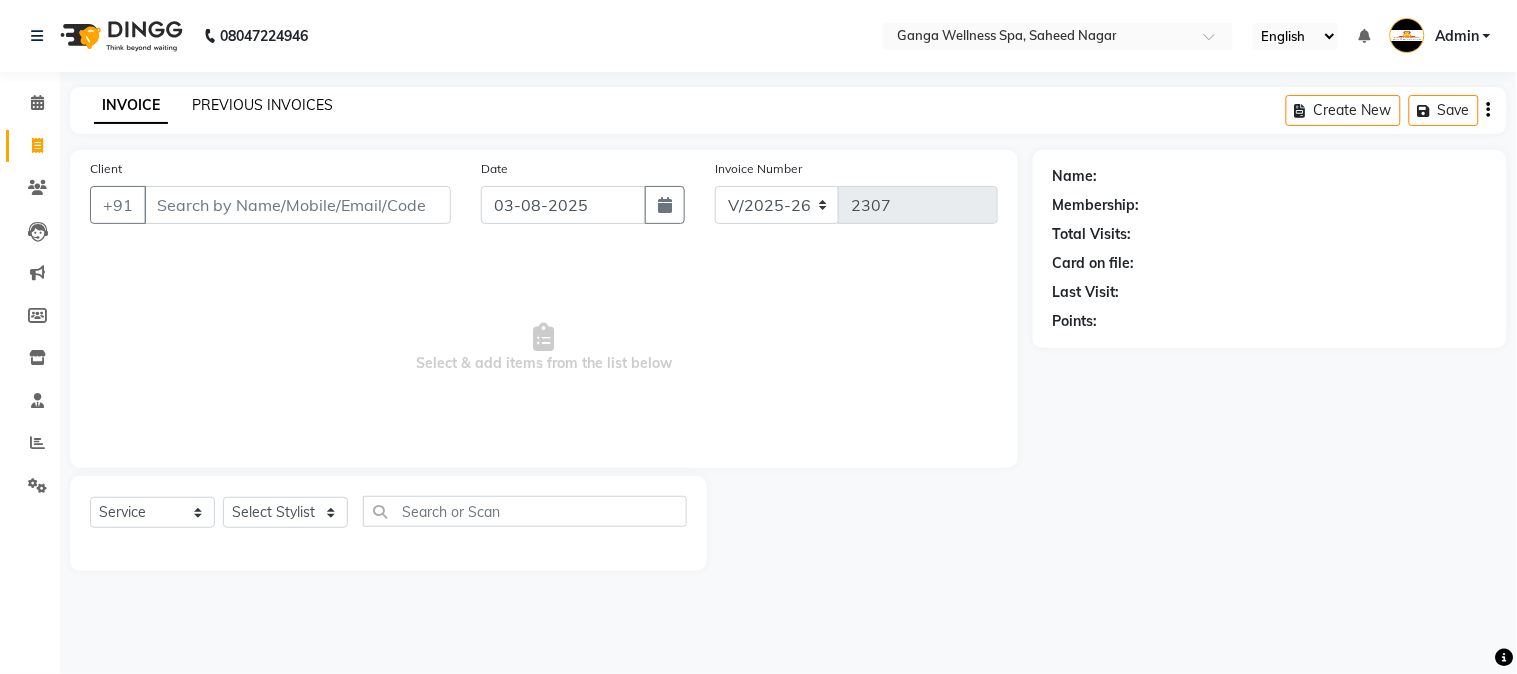 click on "PREVIOUS INVOICES" 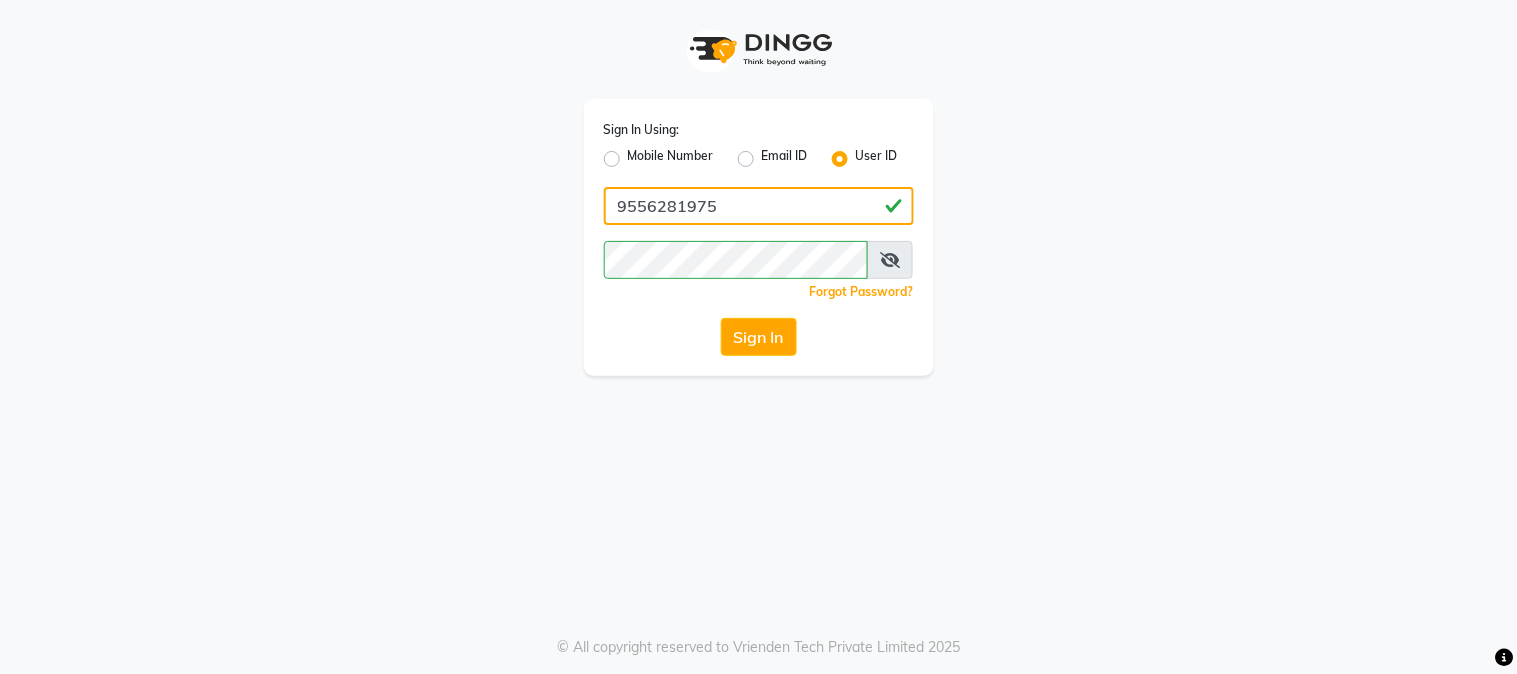 click on "9556281975" 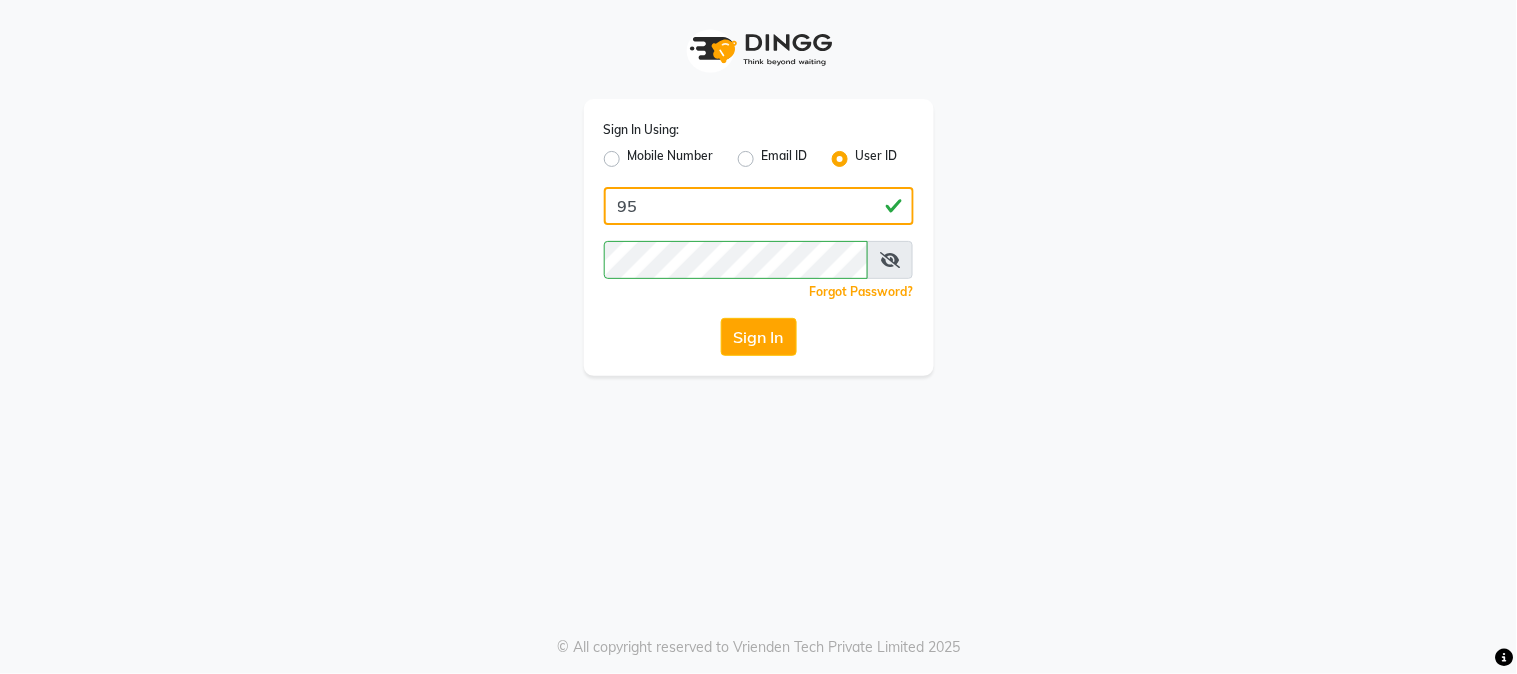 type on "9" 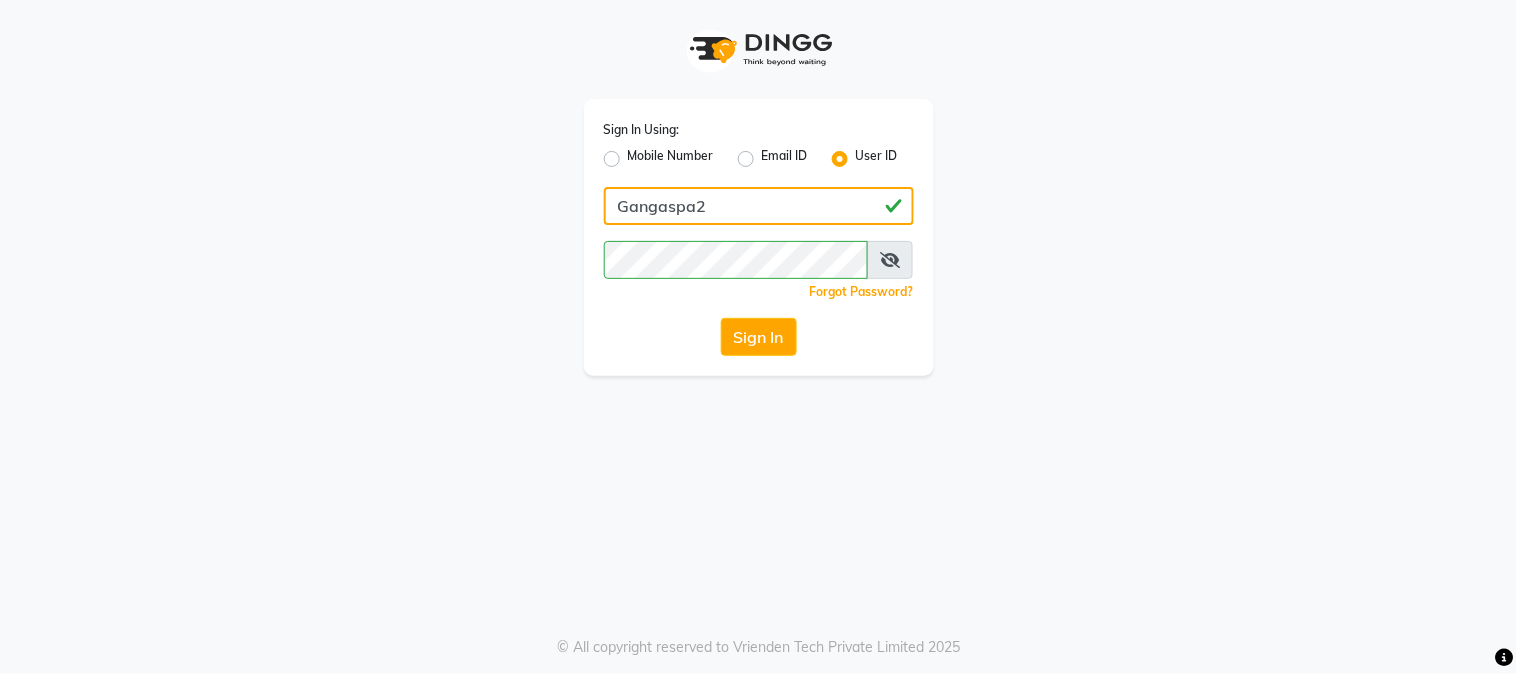 type on "Gangaspa2" 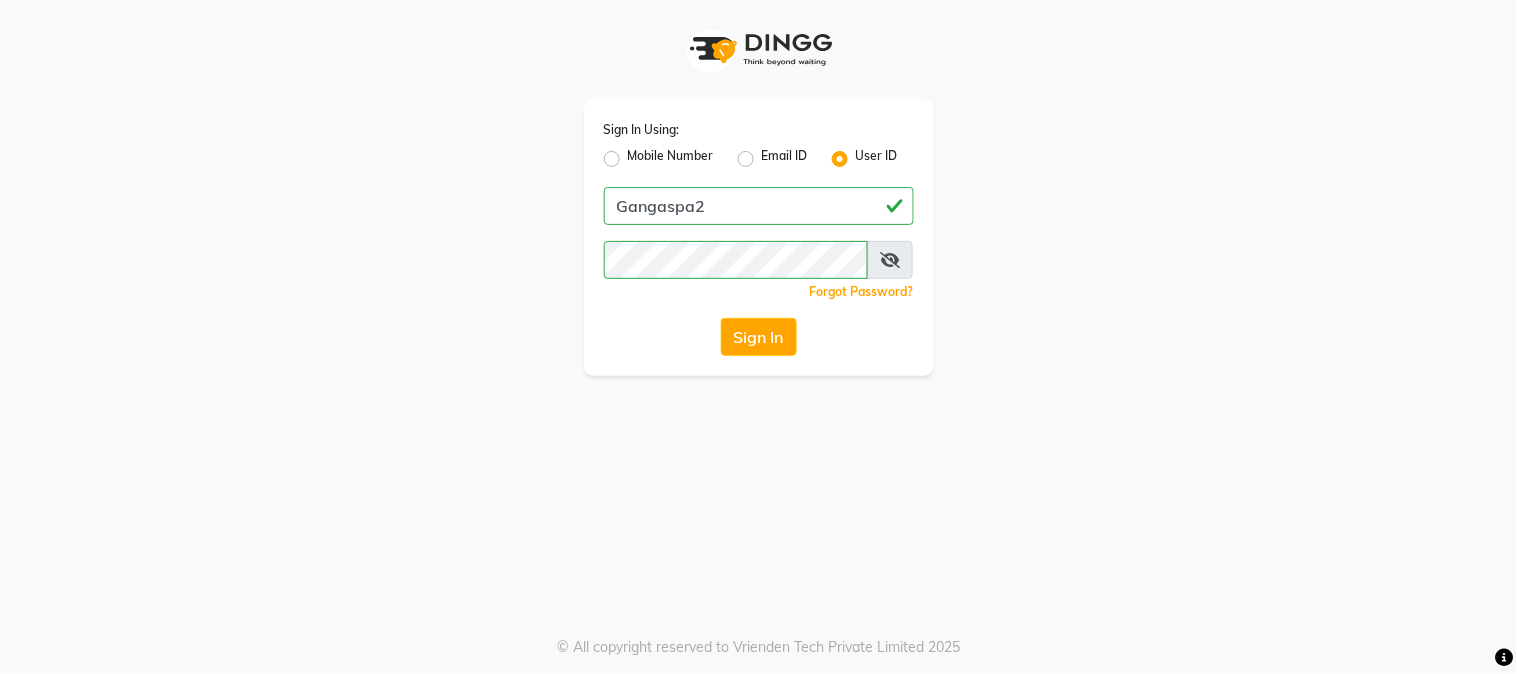 click on "Sign In Using: Mobile Number Email ID User ID Gangaspa2  Remember me Forgot Password?  Sign In" 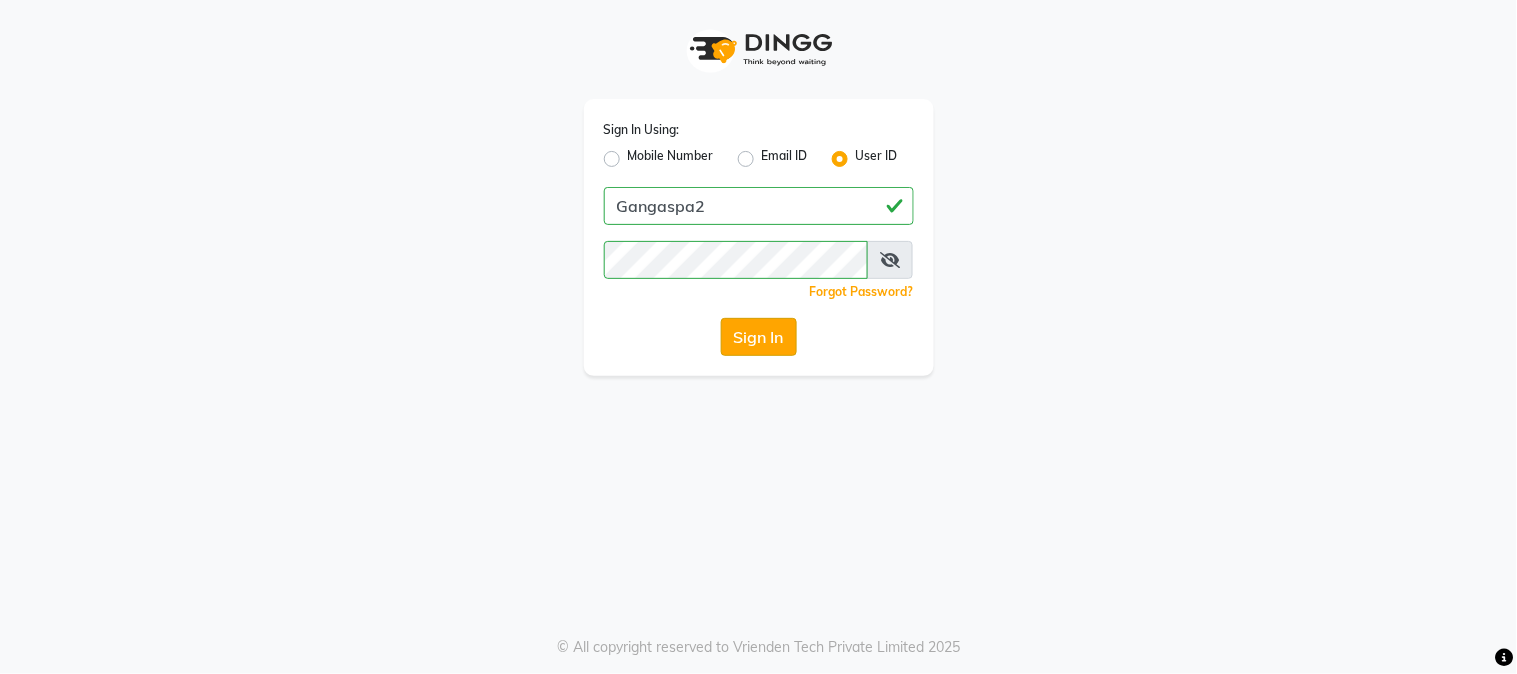 click on "Sign In" 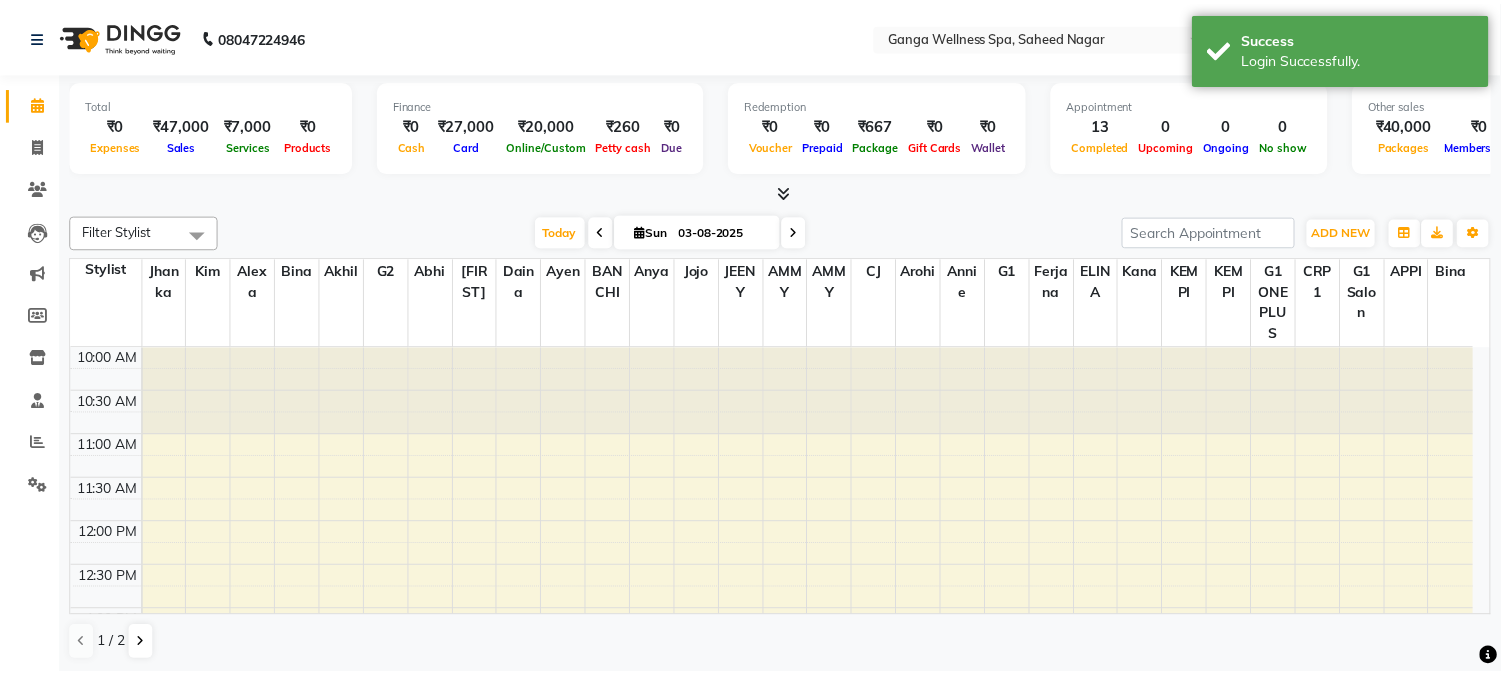 scroll, scrollTop: 0, scrollLeft: 0, axis: both 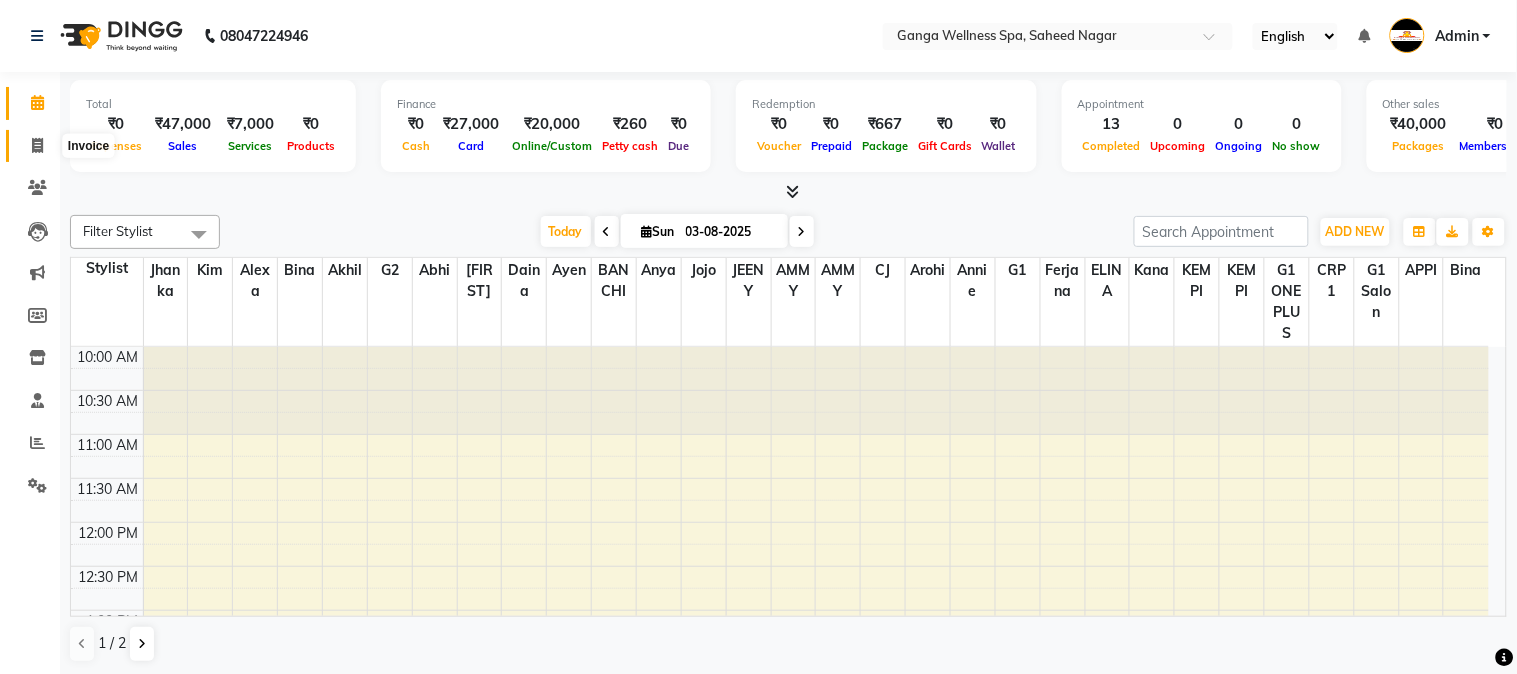 click 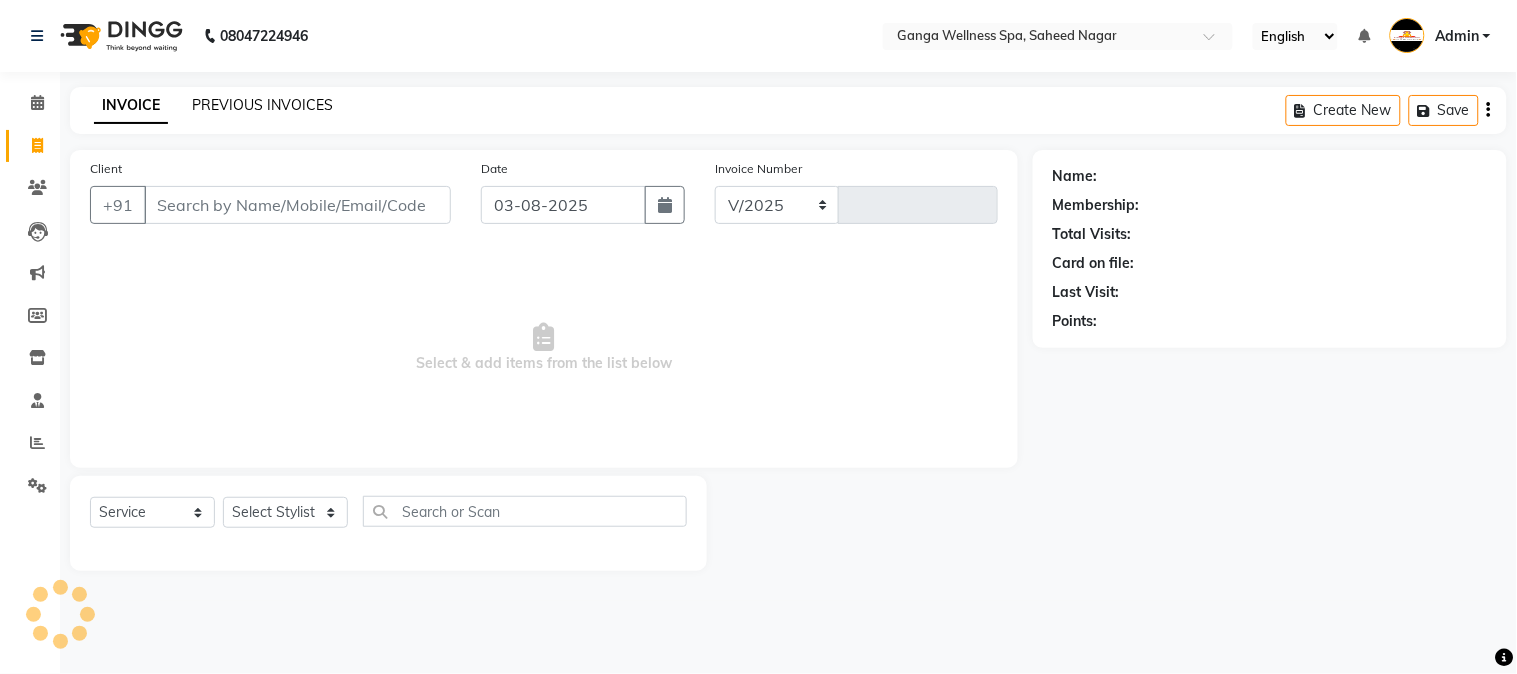 select on "762" 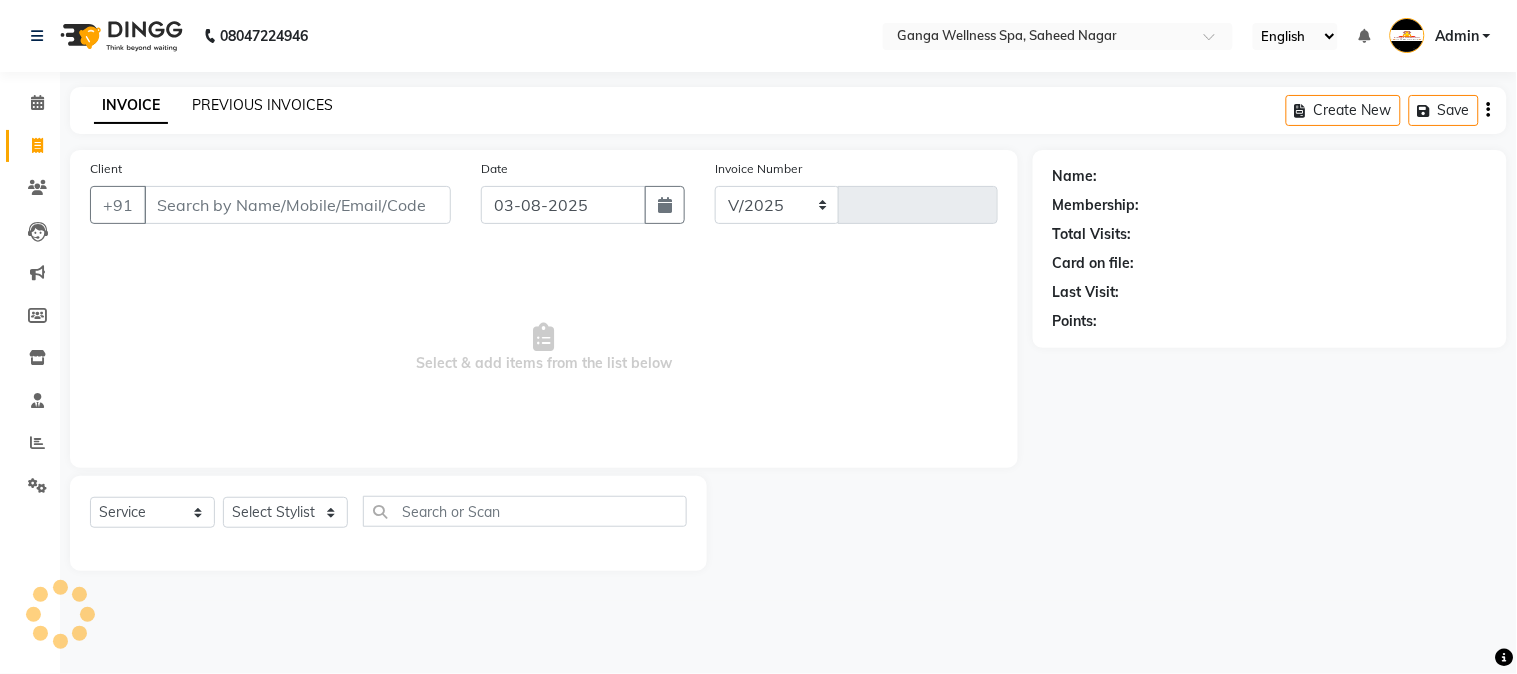 type on "2314" 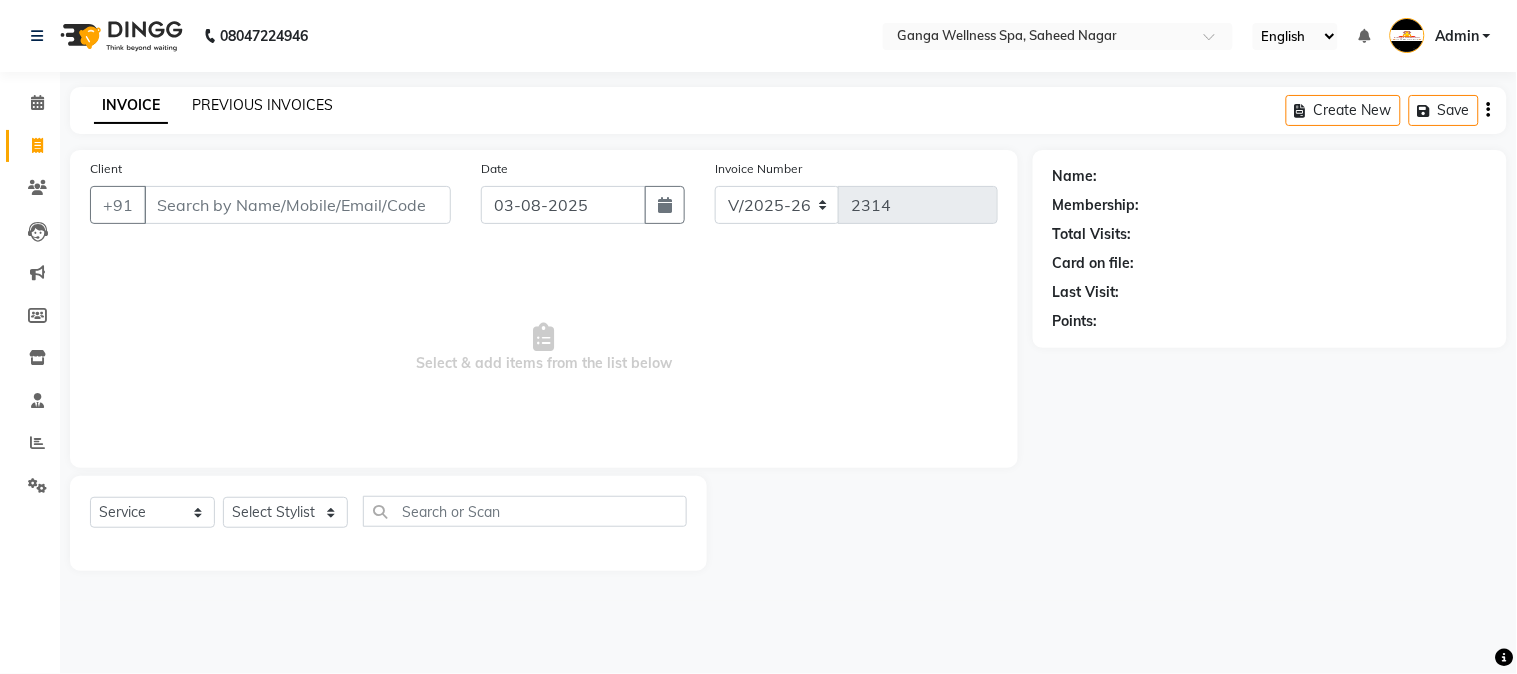 click on "PREVIOUS INVOICES" 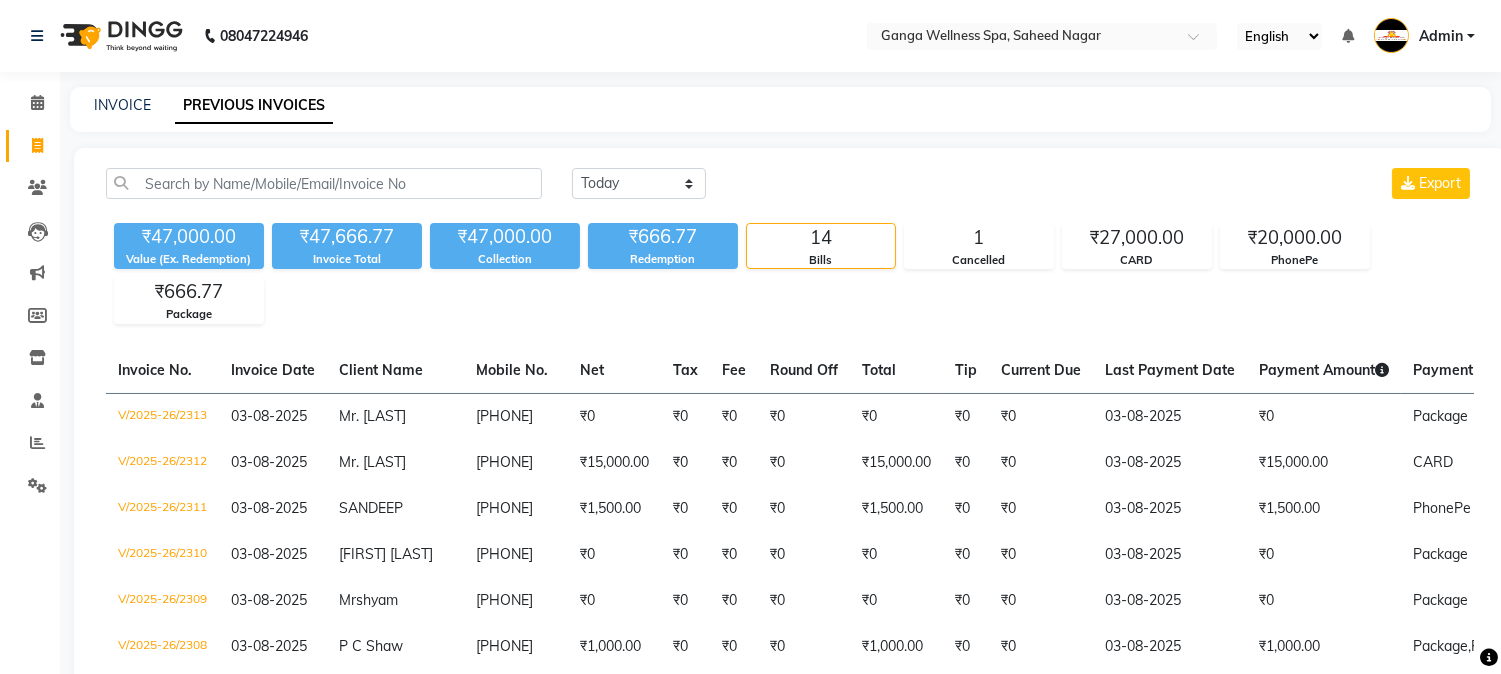 scroll, scrollTop: 260, scrollLeft: 0, axis: vertical 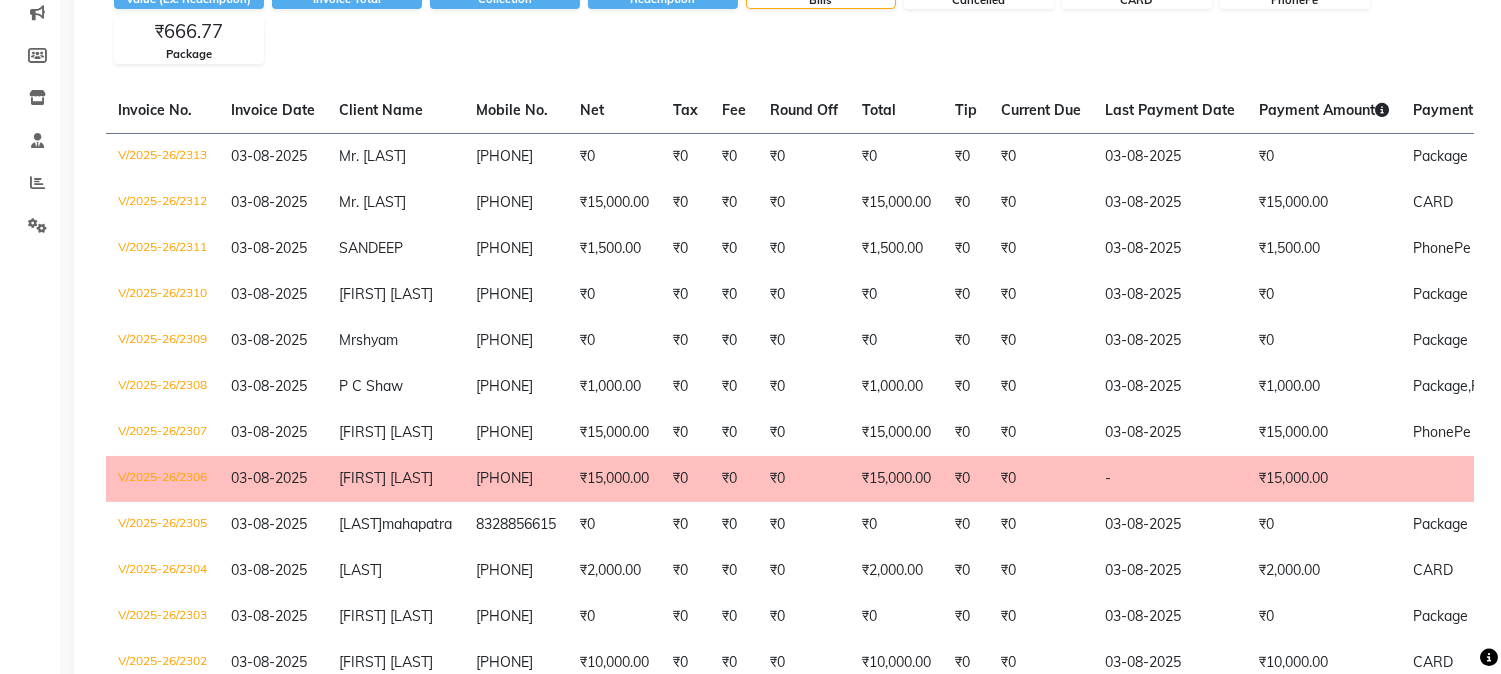 click on "03-08-2025" 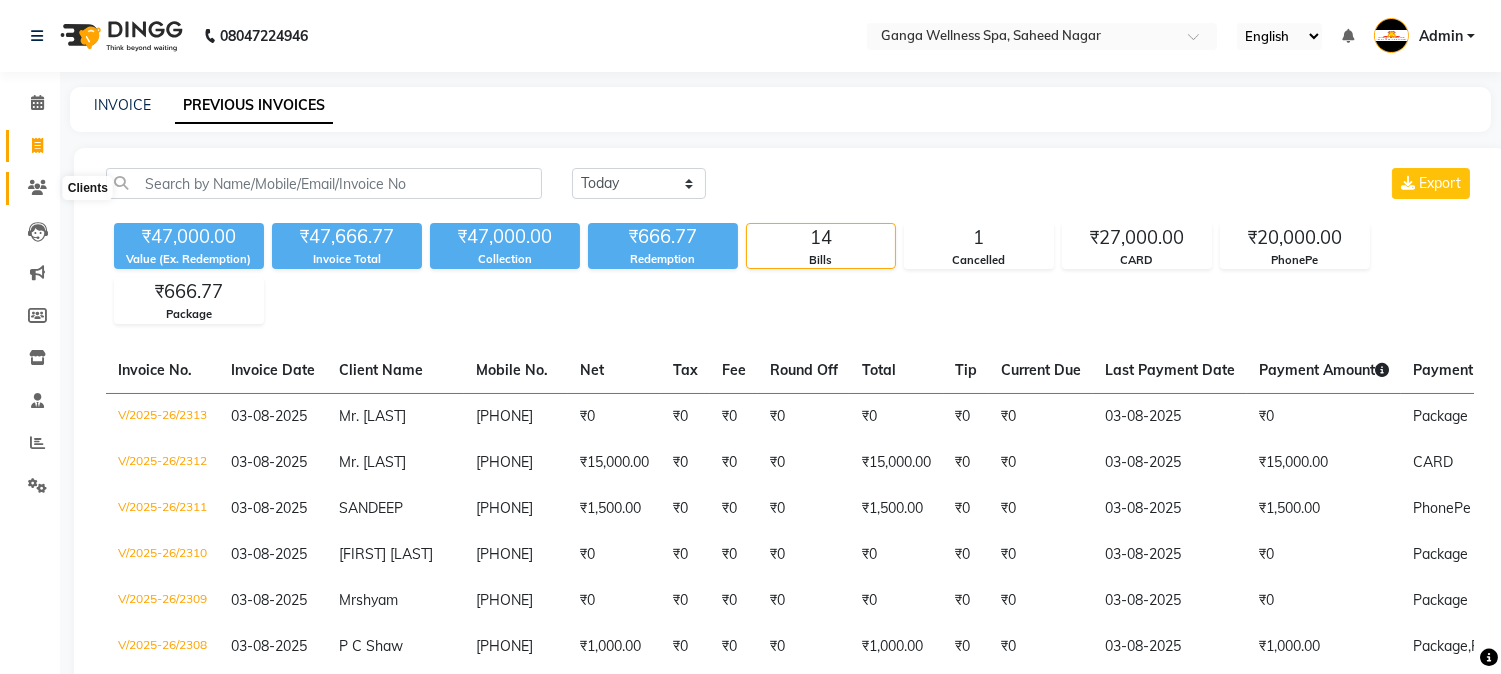 click 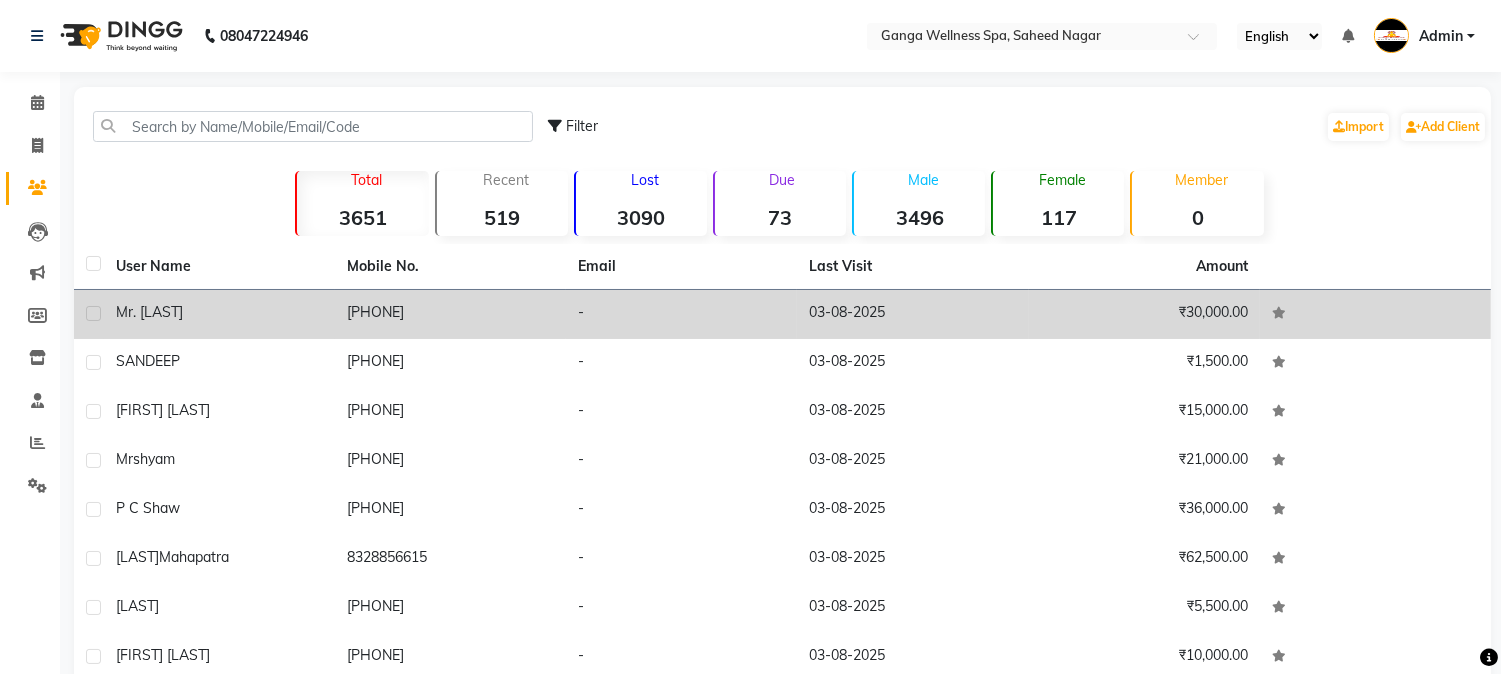 click on "[PHONE]" 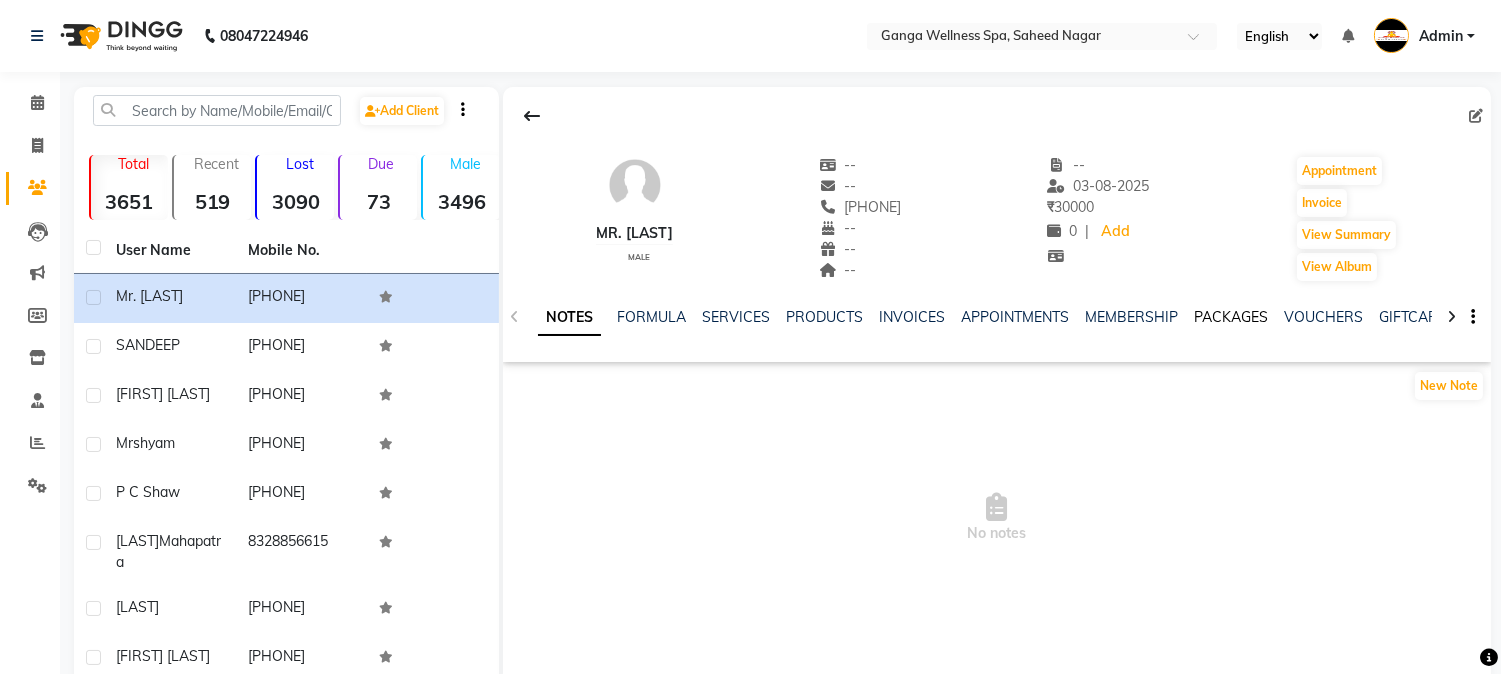 click on "PACKAGES" 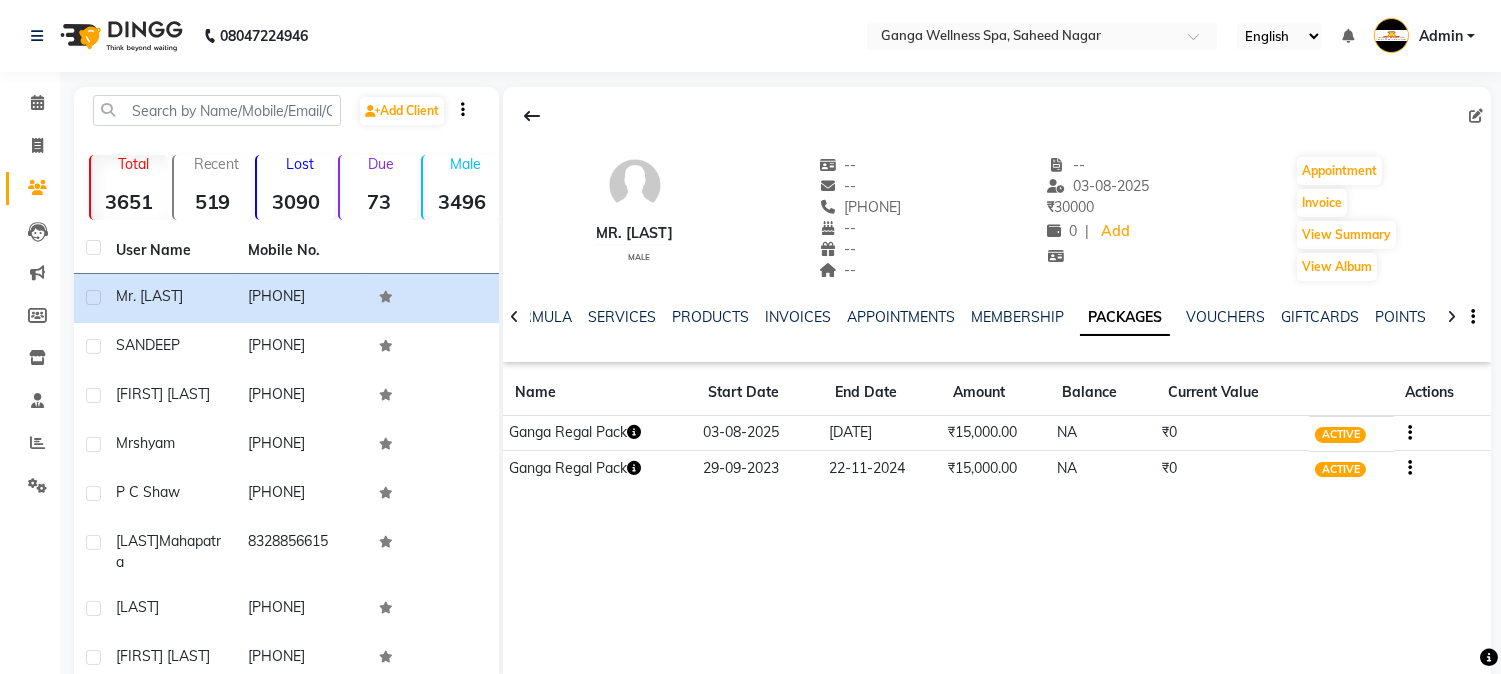 click 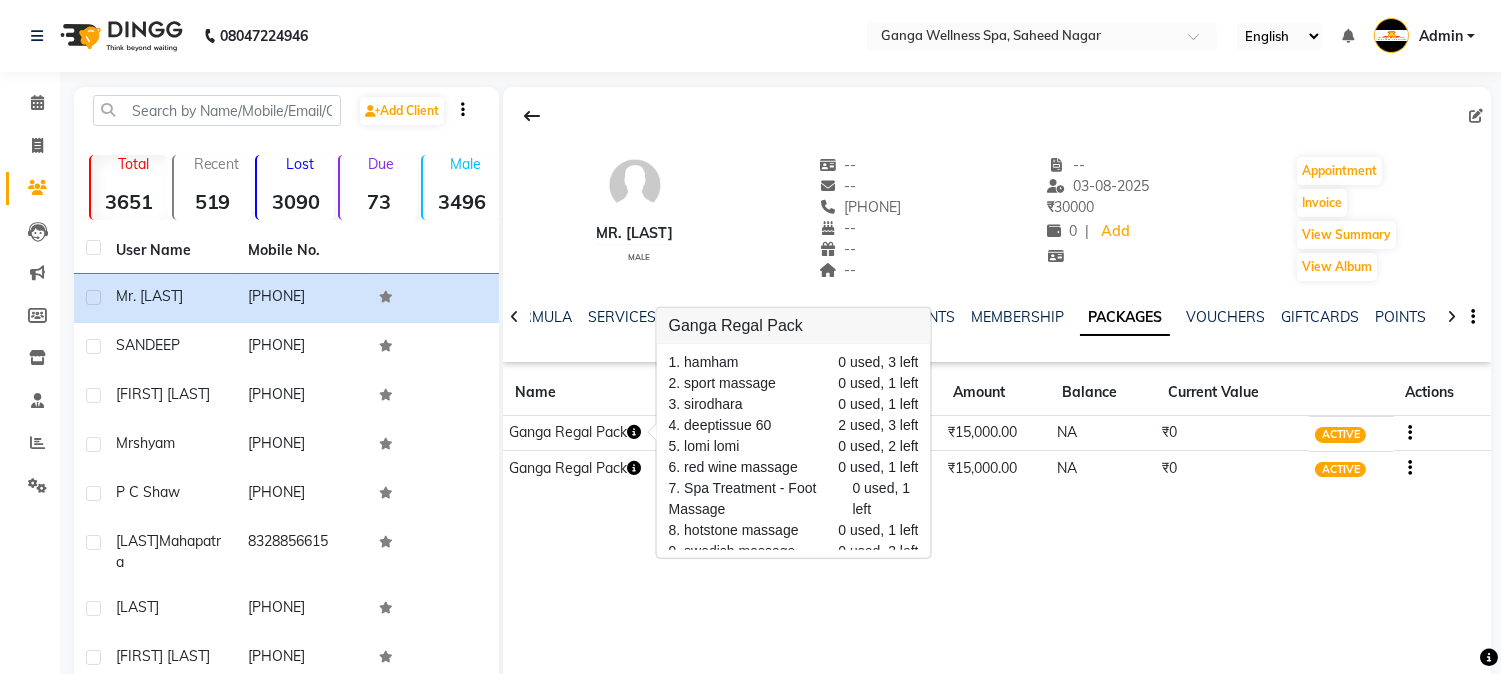 scroll, scrollTop: 12, scrollLeft: 0, axis: vertical 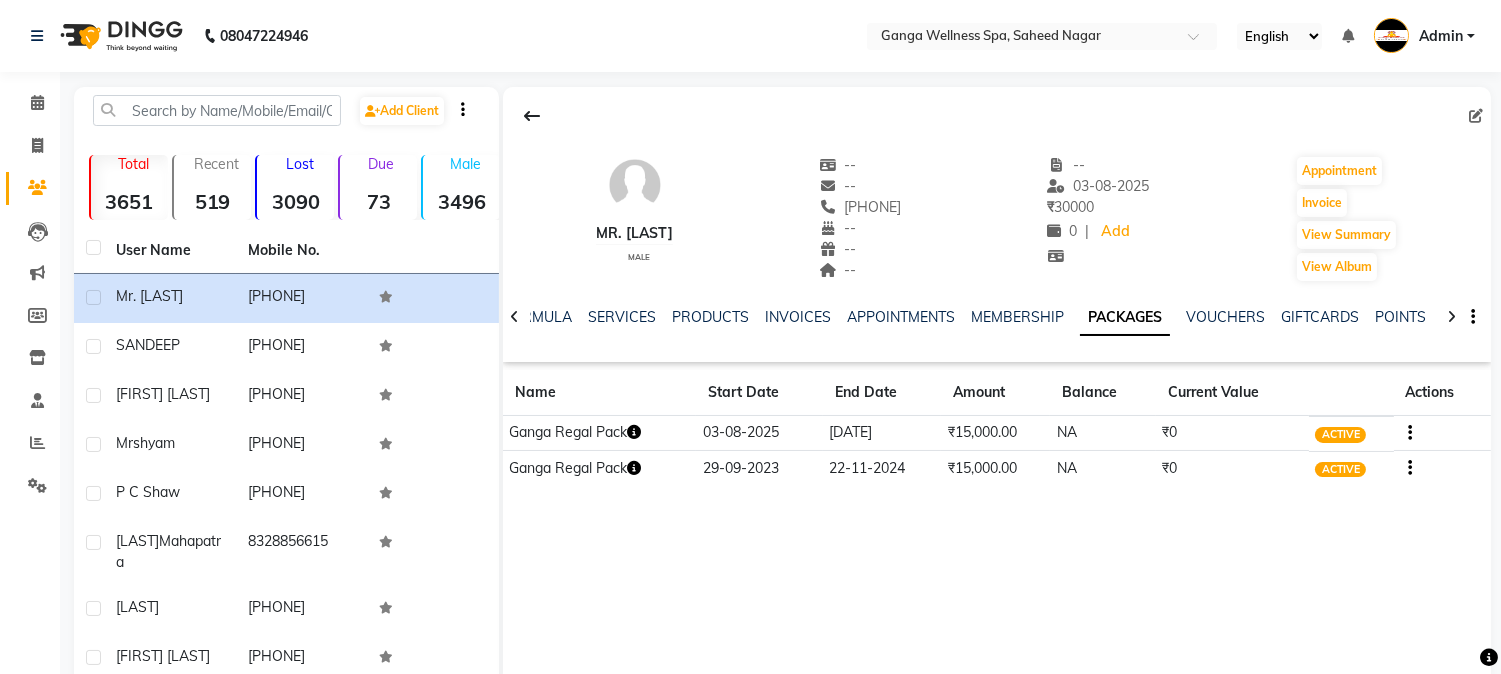 click on "Mr. [LAST]    male  --   --   [PHONE]  --  --  --  -- [DATE] ₹    30000 0 |  Add   Appointment   Invoice  View Summary  View Album  NOTES FORMULA SERVICES PRODUCTS INVOICES APPOINTMENTS MEMBERSHIP PACKAGES VOUCHERS GIFTCARDS POINTS FORMS FAMILY CARDS WALLET Name Start Date End Date Amount Balance Current Value Actions  Ganga Regal Pack  [DATE] [DATE]  ₹15,000.00   NA  ₹0 ACTIVE  Ganga Regal Pack  [DATE] [DATE]  ₹15,000.00   NA  ₹0 ACTIVE" 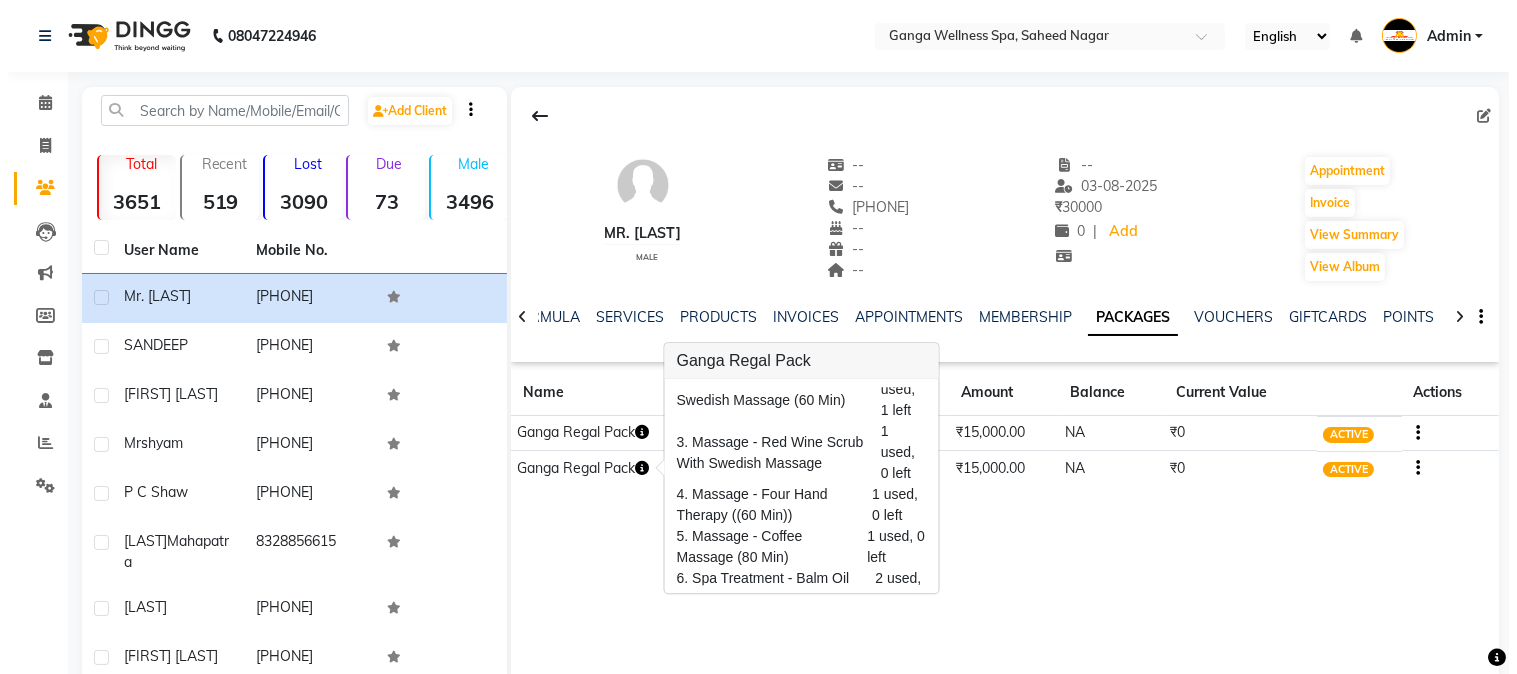 scroll, scrollTop: 137, scrollLeft: 0, axis: vertical 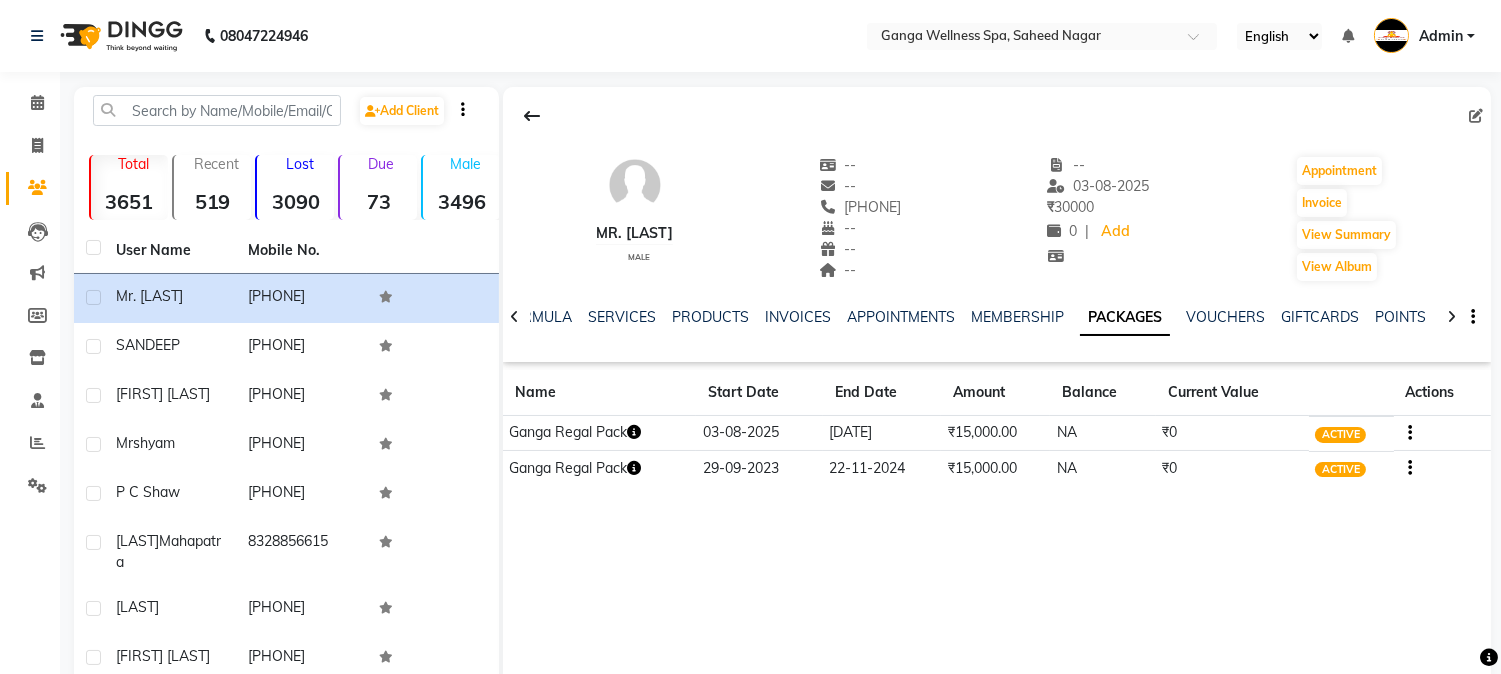click on "Mr. [LAST]    male  --   --   [PHONE]  --  --  --  -- [DATE] ₹    30000 0 |  Add   Appointment   Invoice  View Summary  View Album  NOTES FORMULA SERVICES PRODUCTS INVOICES APPOINTMENTS MEMBERSHIP PACKAGES VOUCHERS GIFTCARDS POINTS FORMS FAMILY CARDS WALLET Name Start Date End Date Amount Balance Current Value Actions  Ganga Regal Pack  [DATE] [DATE]  ₹15,000.00   NA  ₹0 ACTIVE  Ganga Regal Pack  [DATE] [DATE]  ₹15,000.00   NA  ₹0 ACTIVE" 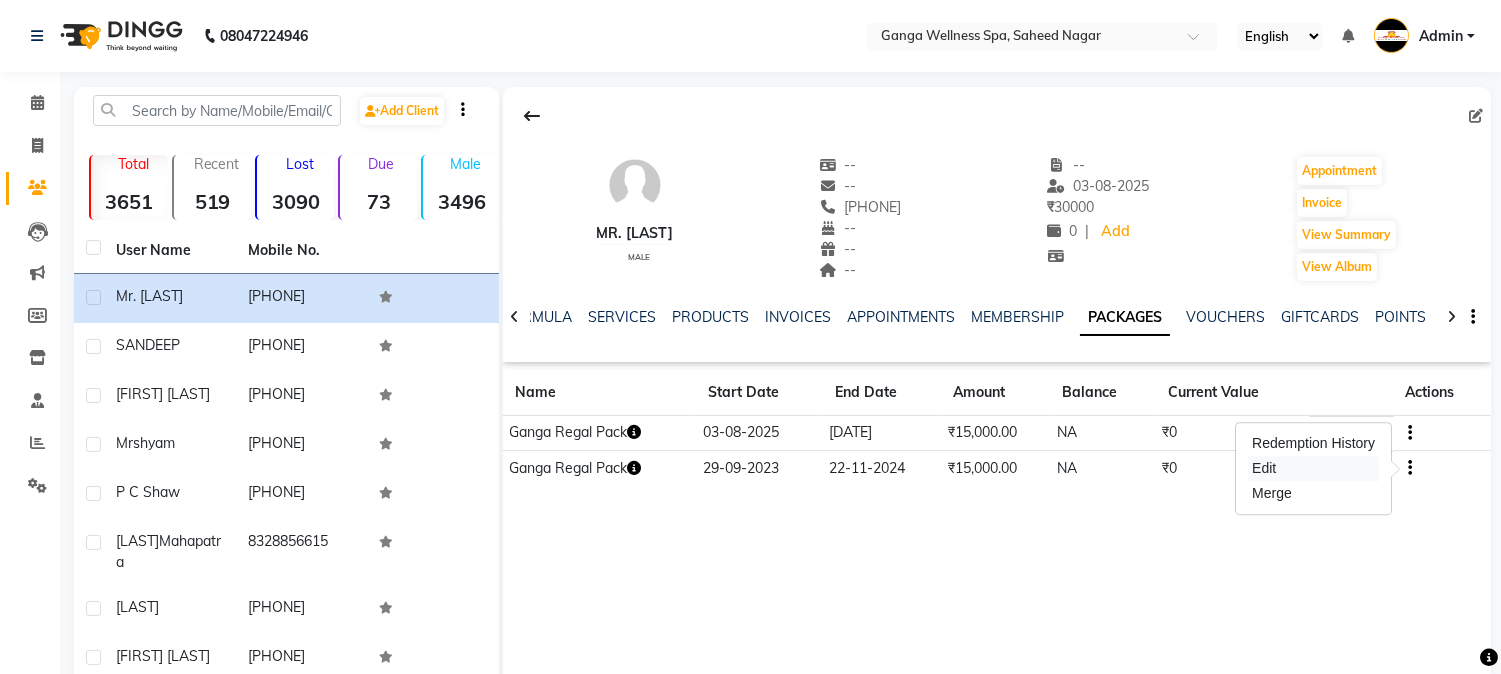 click on "Edit" at bounding box center [1313, 468] 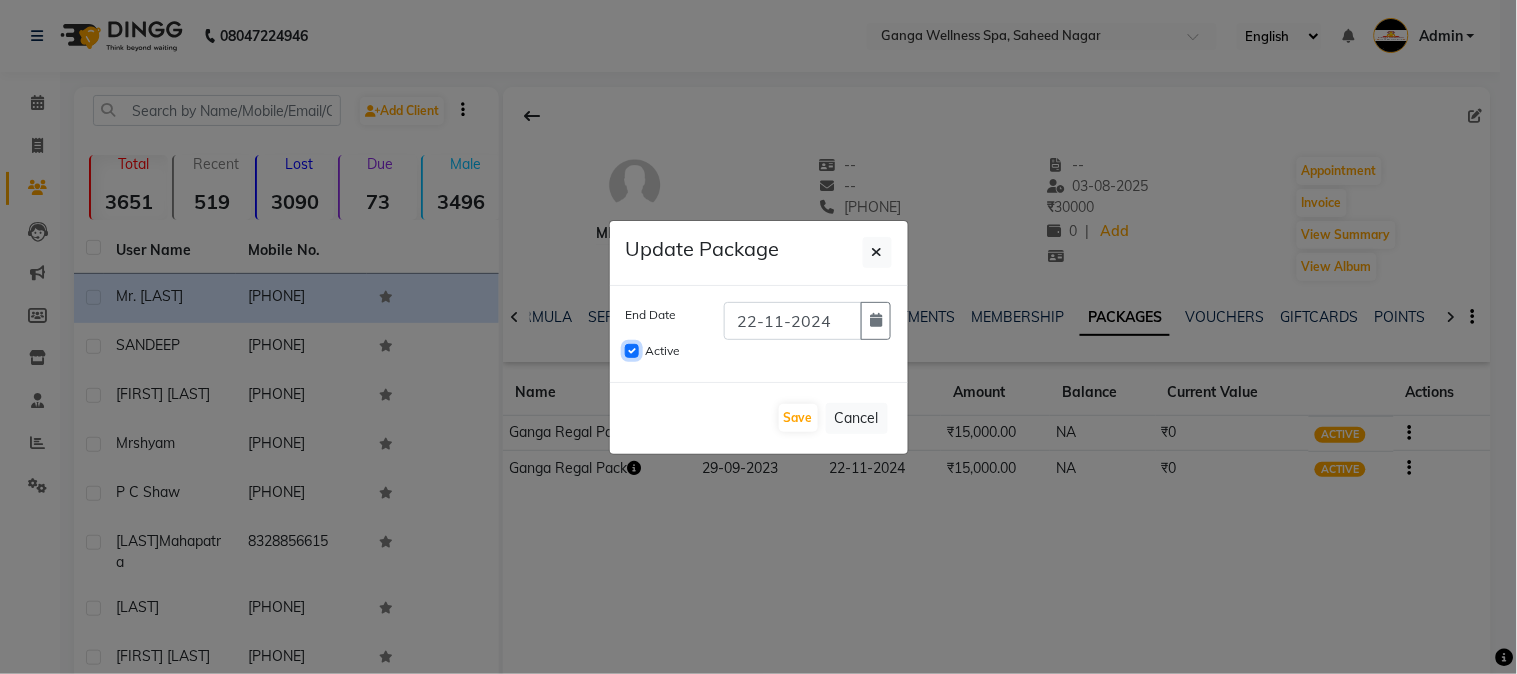 click on "Active" at bounding box center (632, 351) 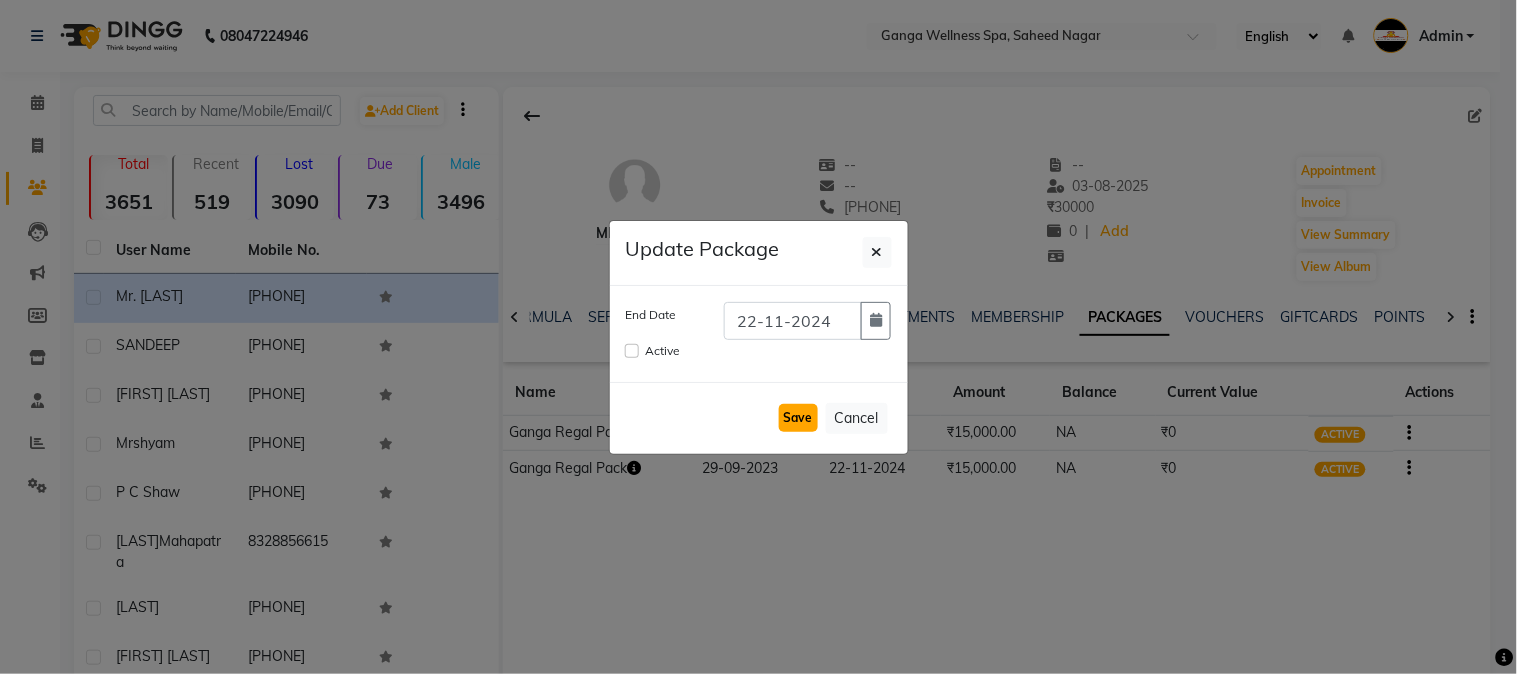 click on "Save" 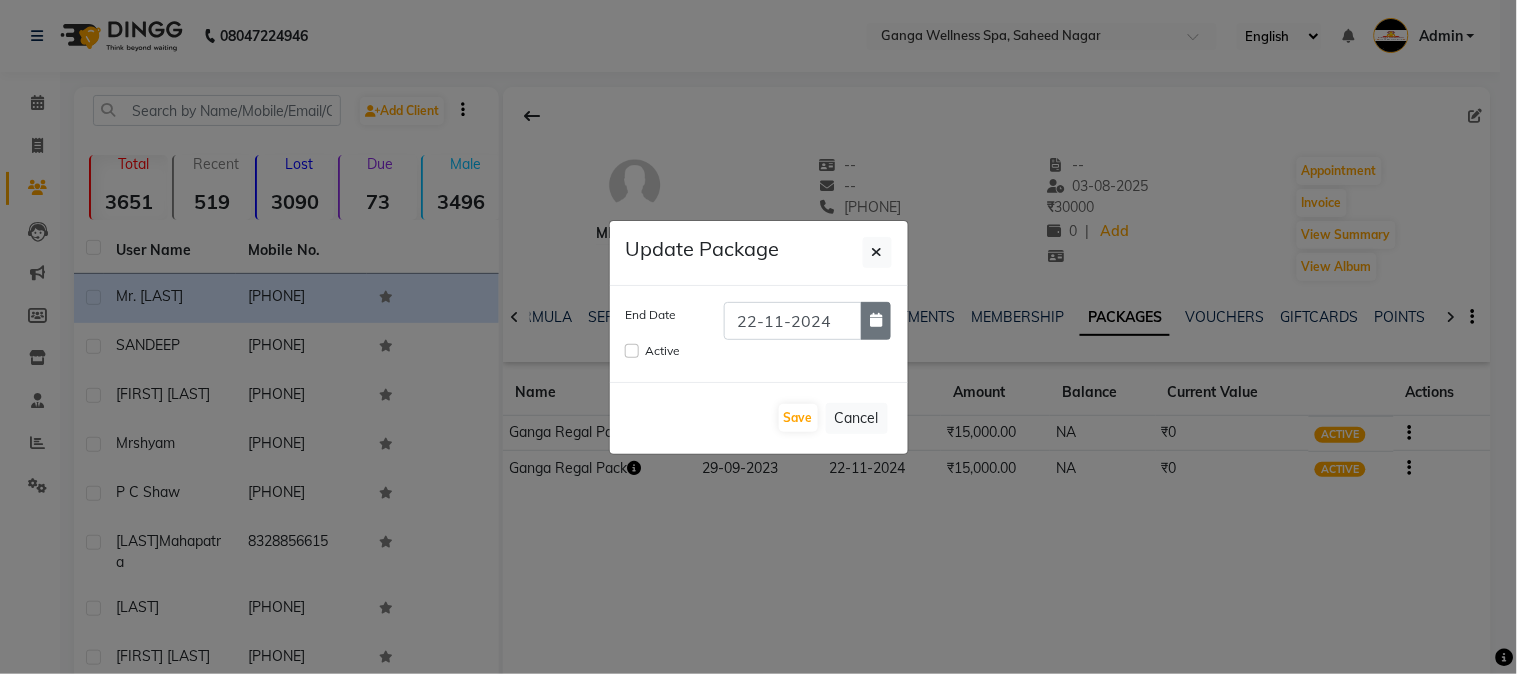 click 